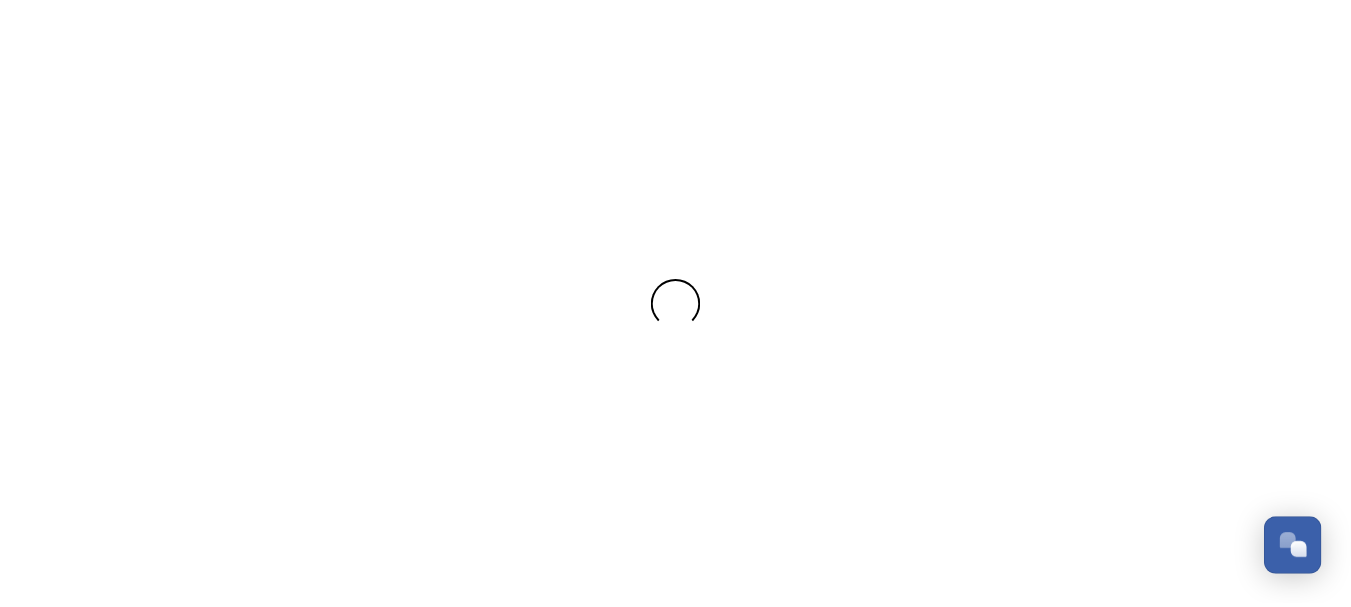 scroll, scrollTop: 0, scrollLeft: 0, axis: both 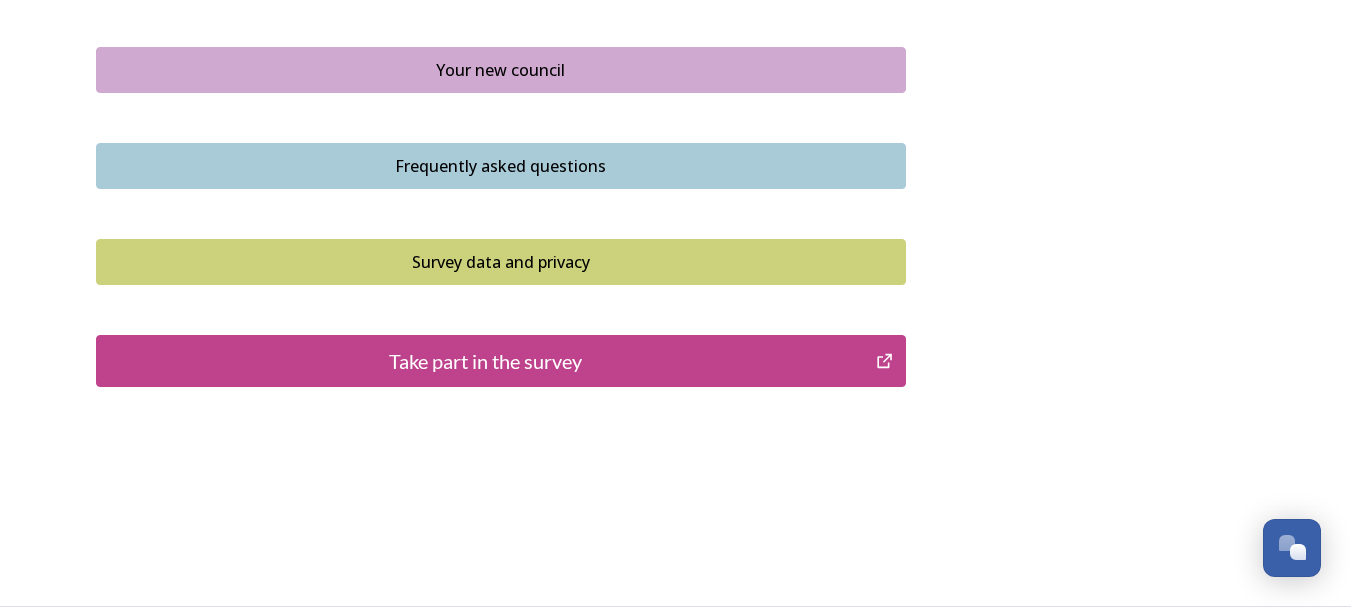 click on "Take part in the survey" at bounding box center [486, 361] 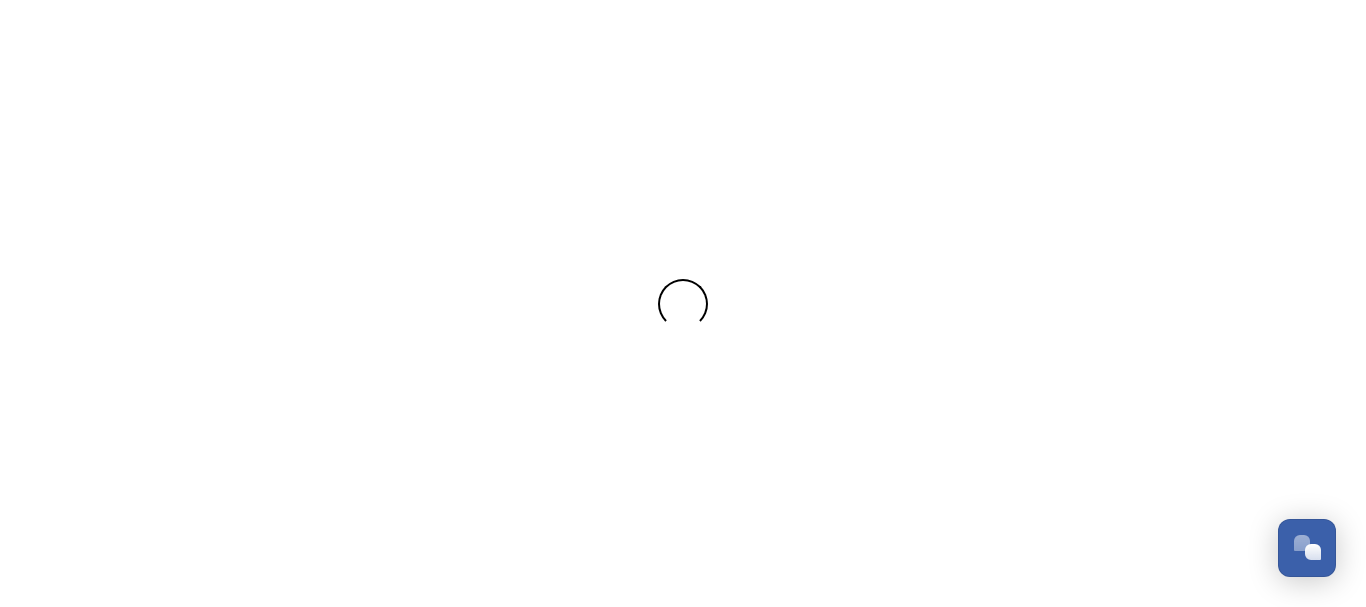 scroll, scrollTop: 0, scrollLeft: 0, axis: both 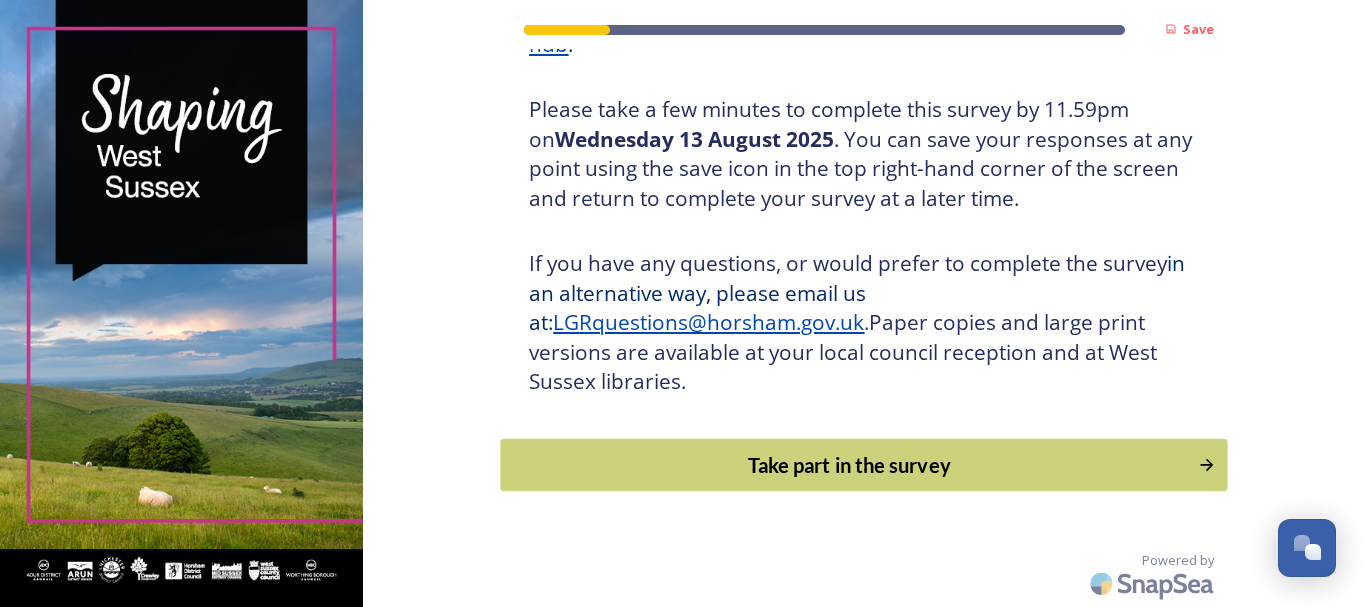 click on "Take part in the survey" at bounding box center [850, 465] 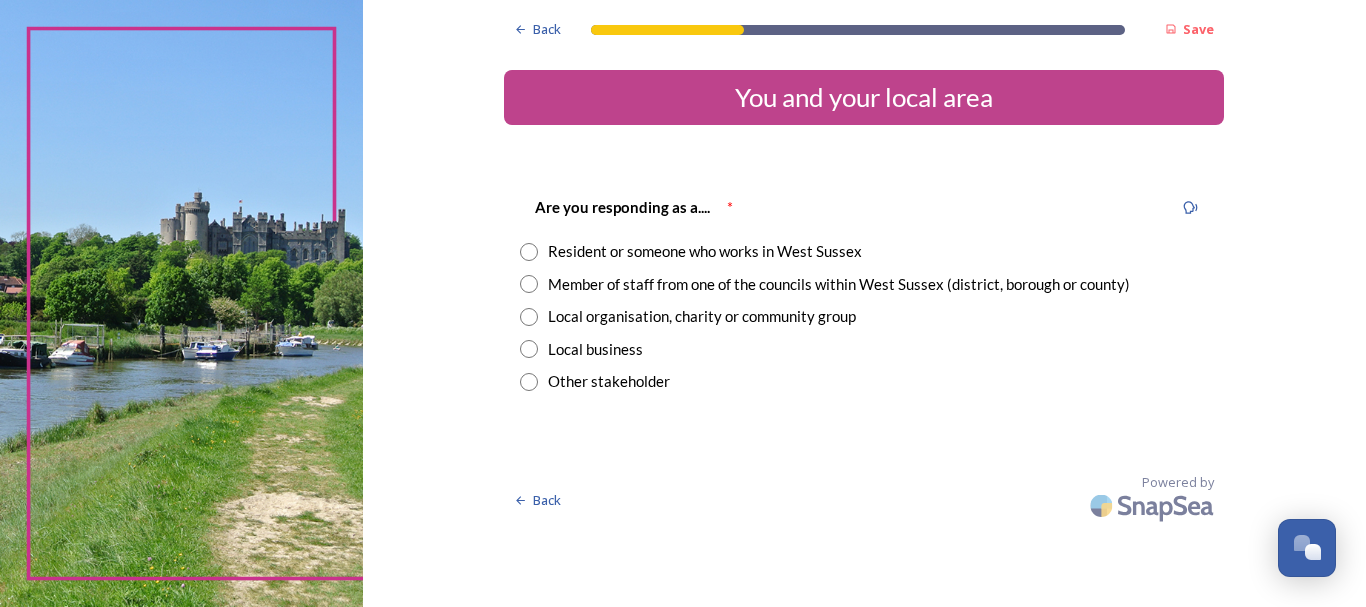 click at bounding box center [529, 252] 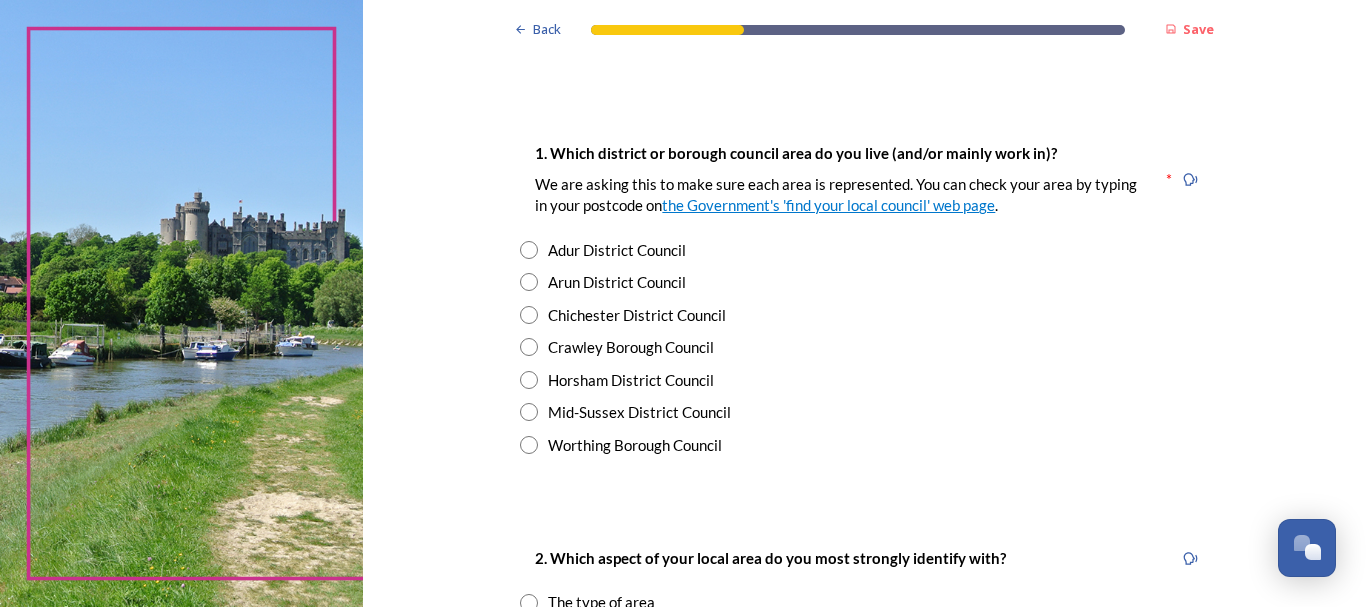scroll, scrollTop: 346, scrollLeft: 0, axis: vertical 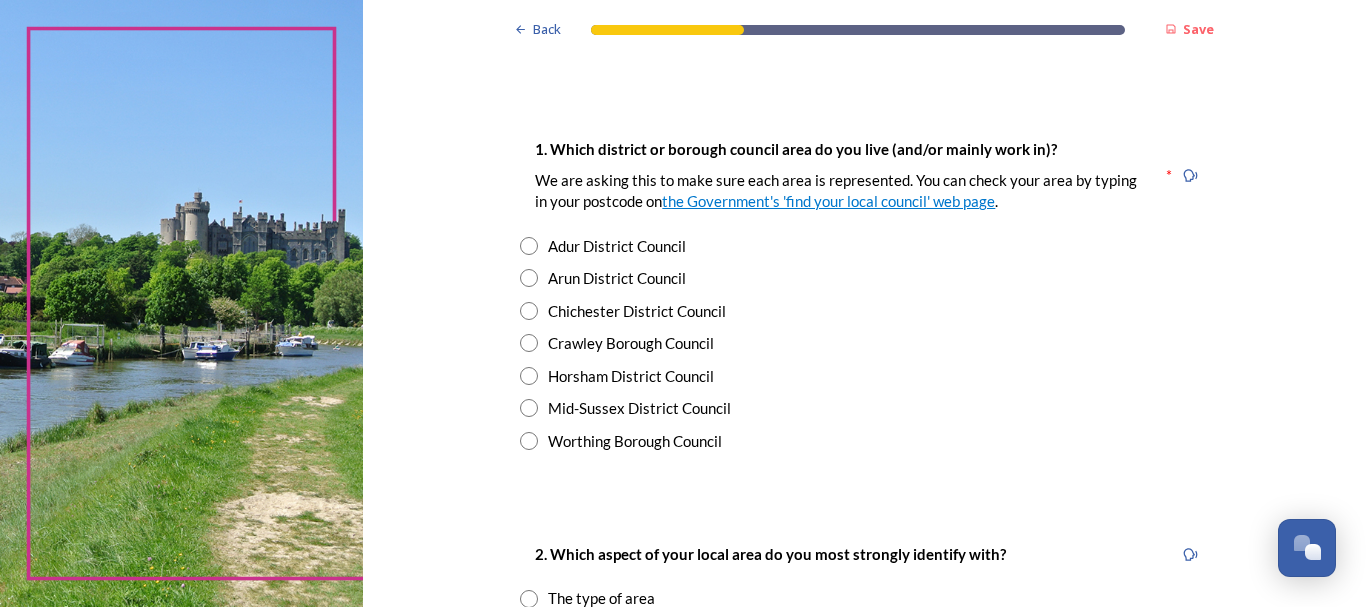 click at bounding box center [529, 311] 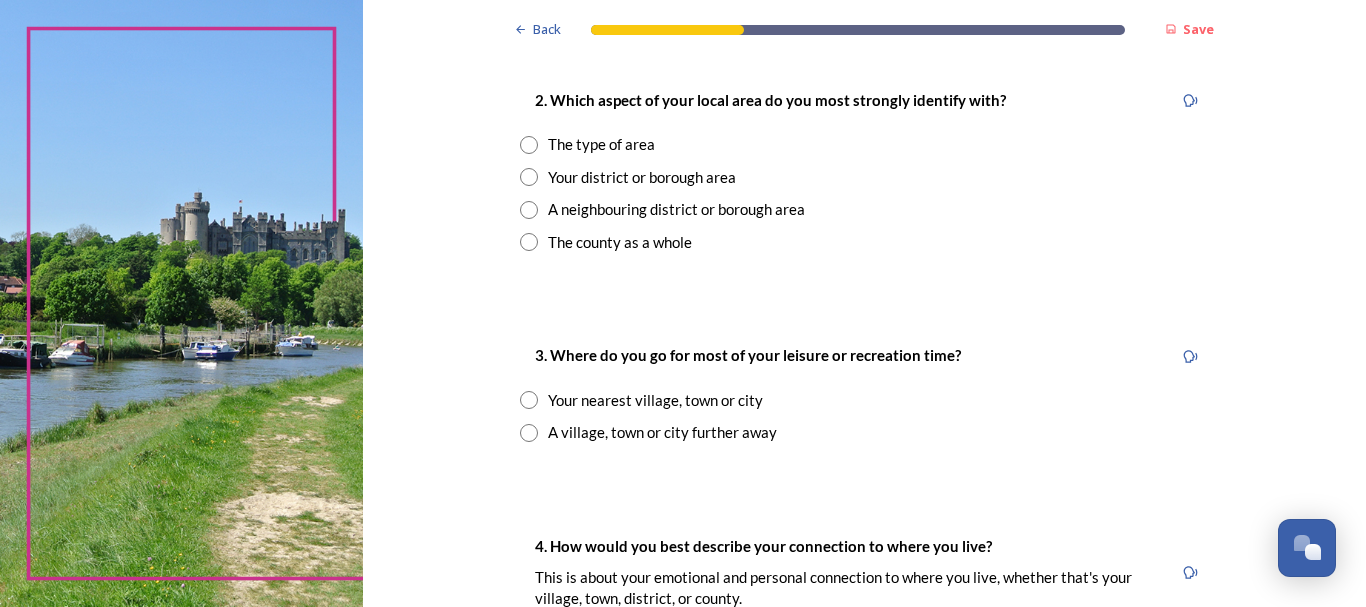scroll, scrollTop: 792, scrollLeft: 0, axis: vertical 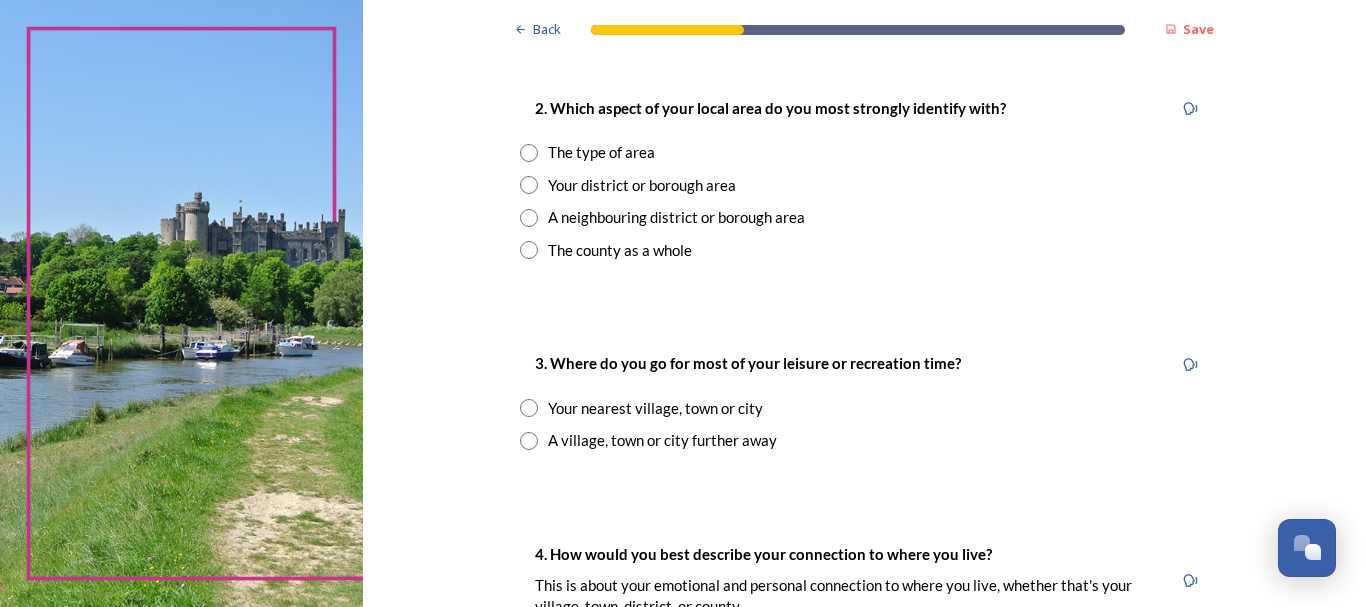 click at bounding box center (529, 185) 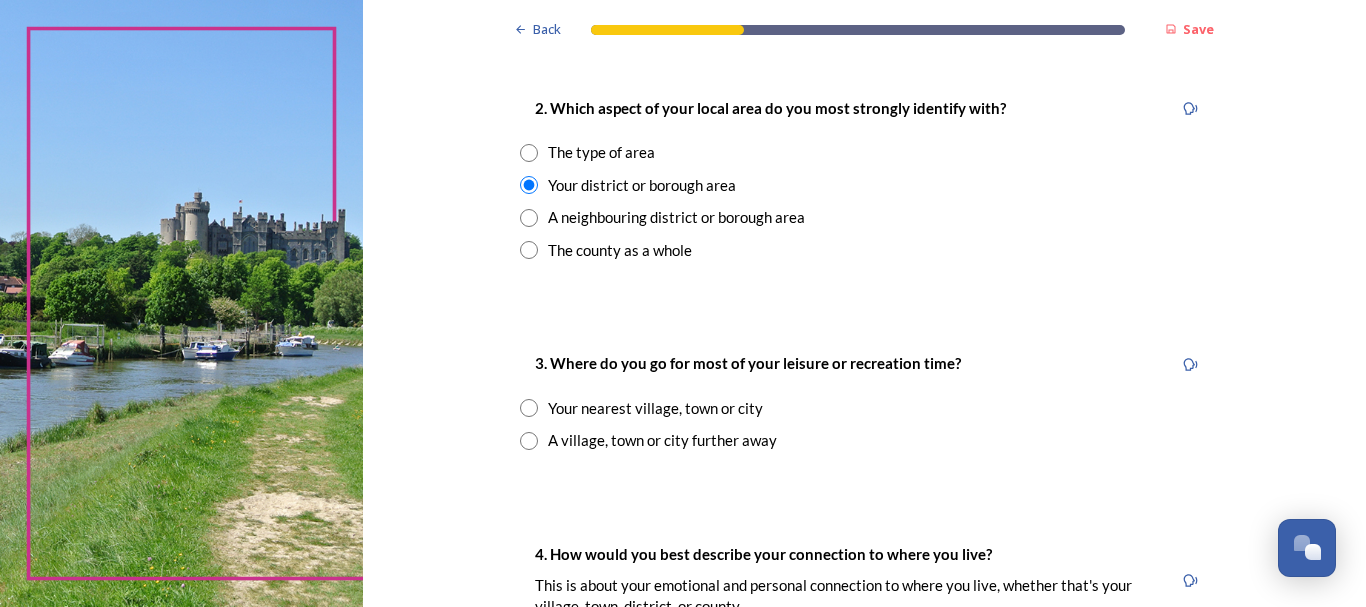 click at bounding box center (529, 408) 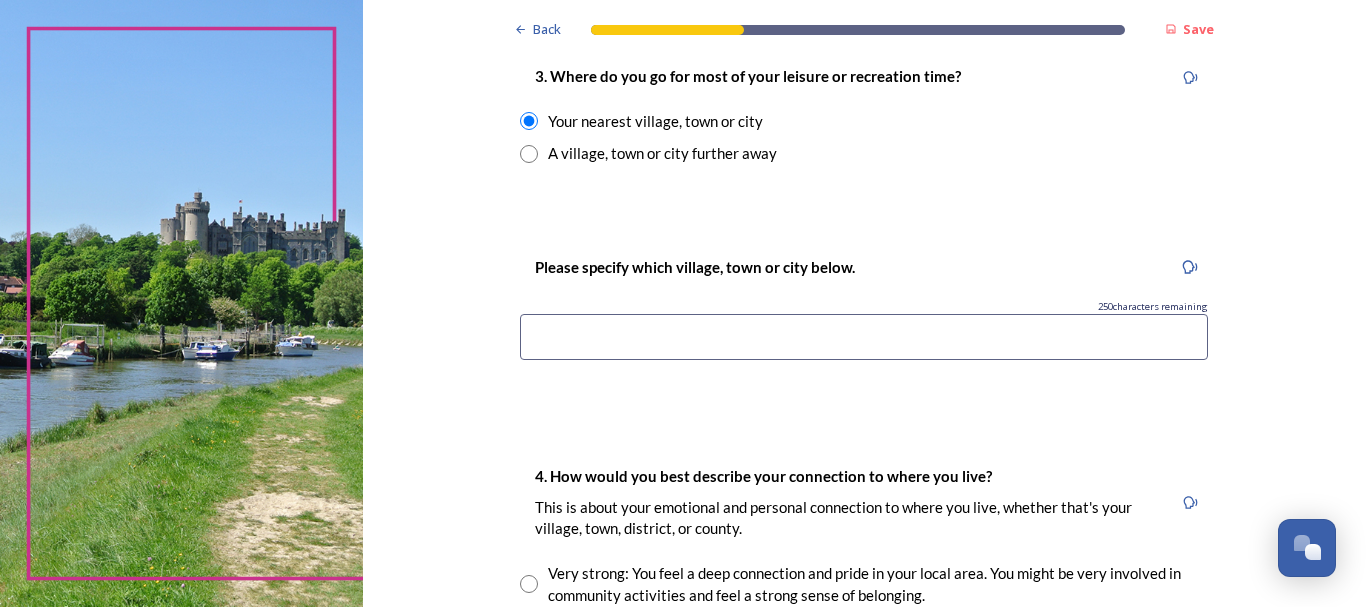 scroll, scrollTop: 1083, scrollLeft: 0, axis: vertical 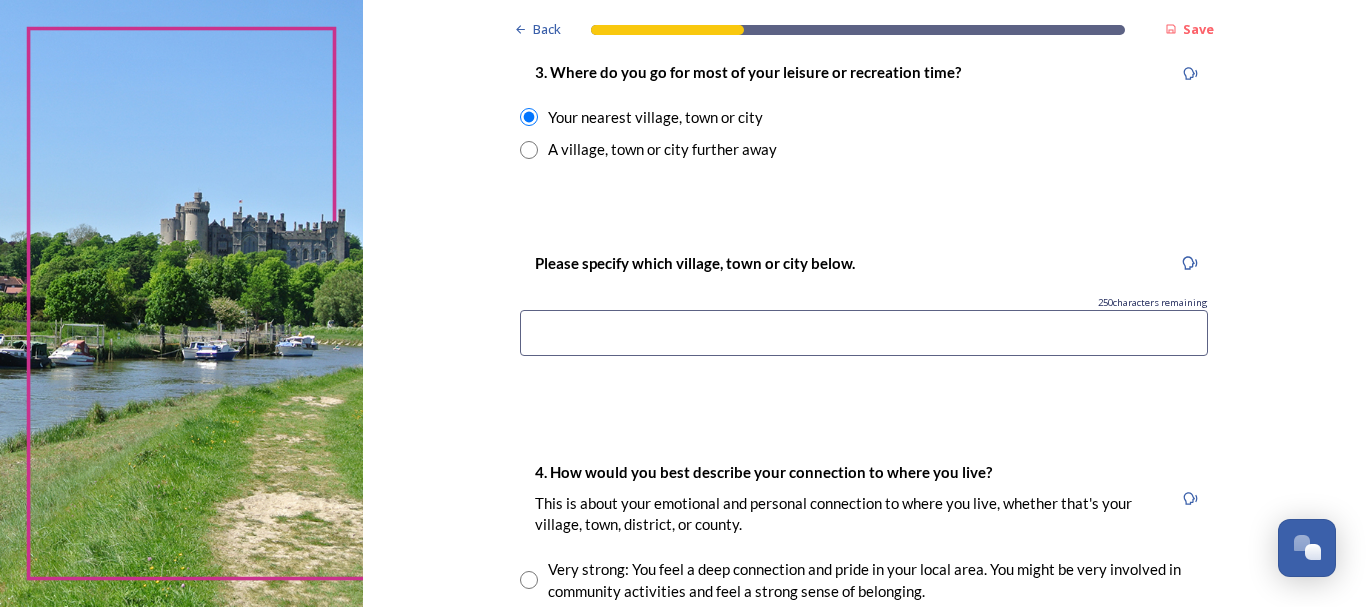 click at bounding box center (864, 333) 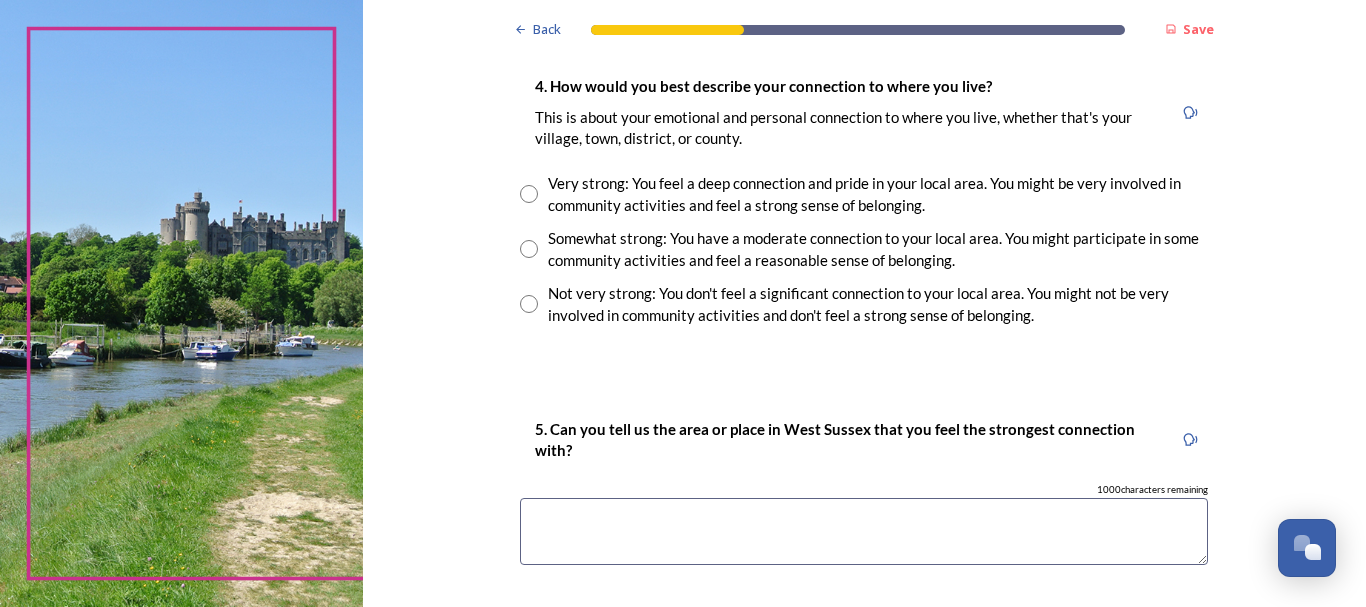 scroll, scrollTop: 1465, scrollLeft: 0, axis: vertical 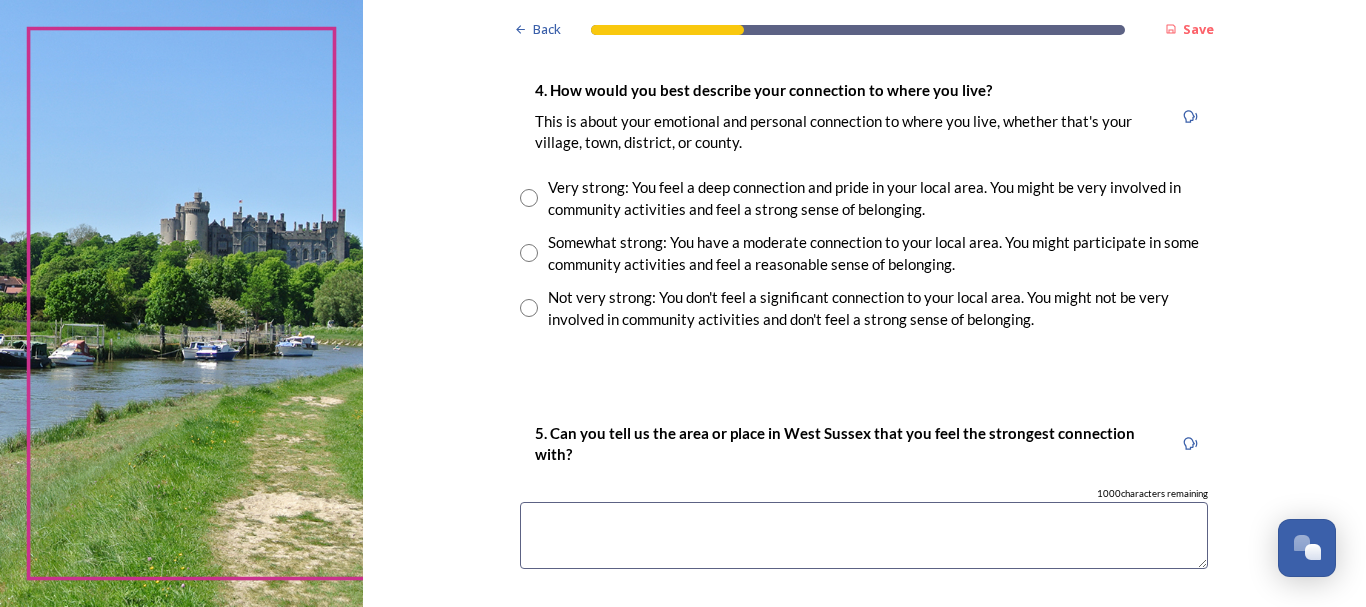 type on "chichester" 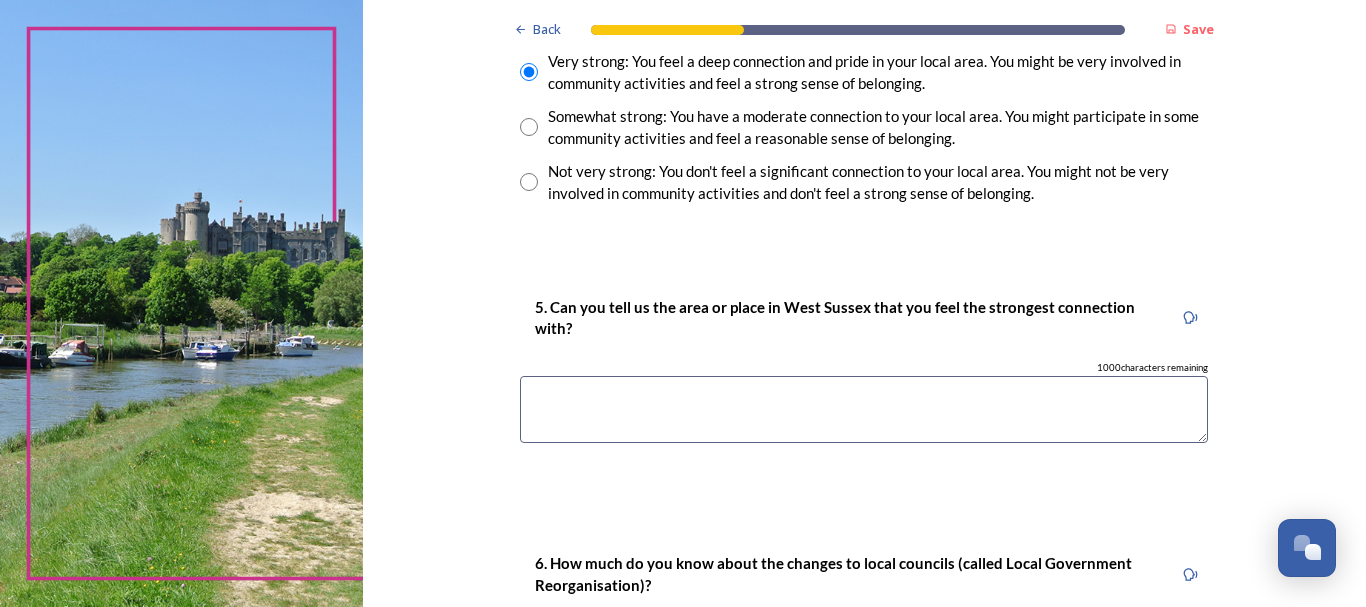 scroll, scrollTop: 1577, scrollLeft: 0, axis: vertical 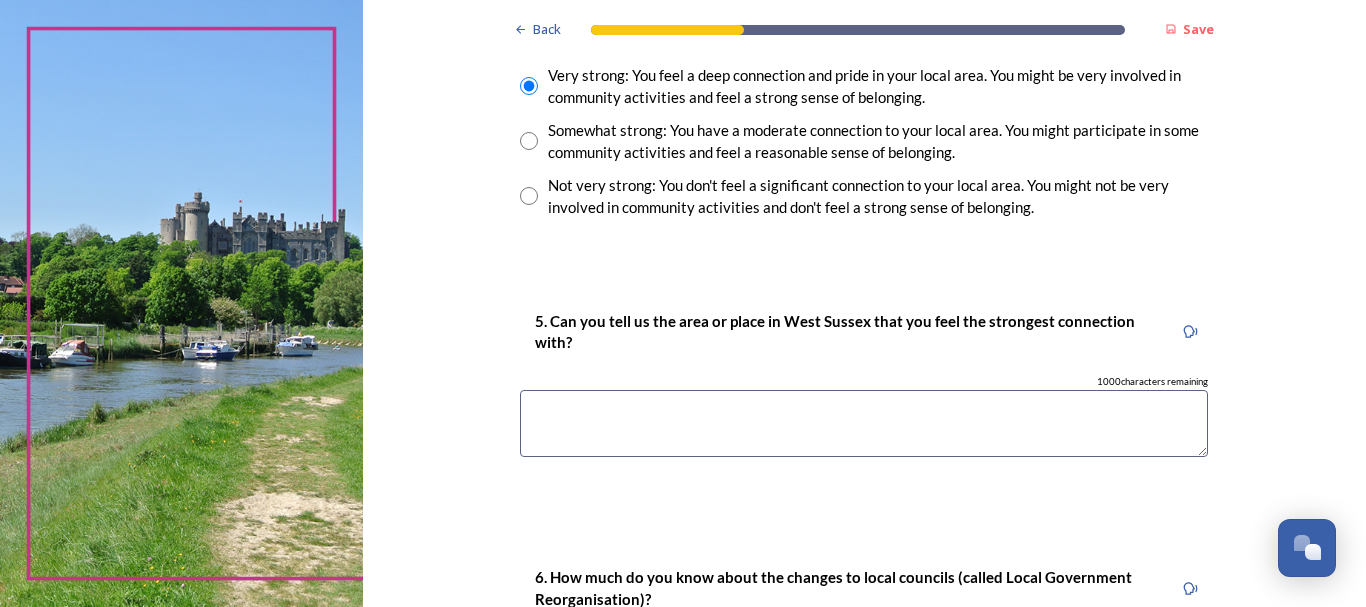 click at bounding box center (864, 423) 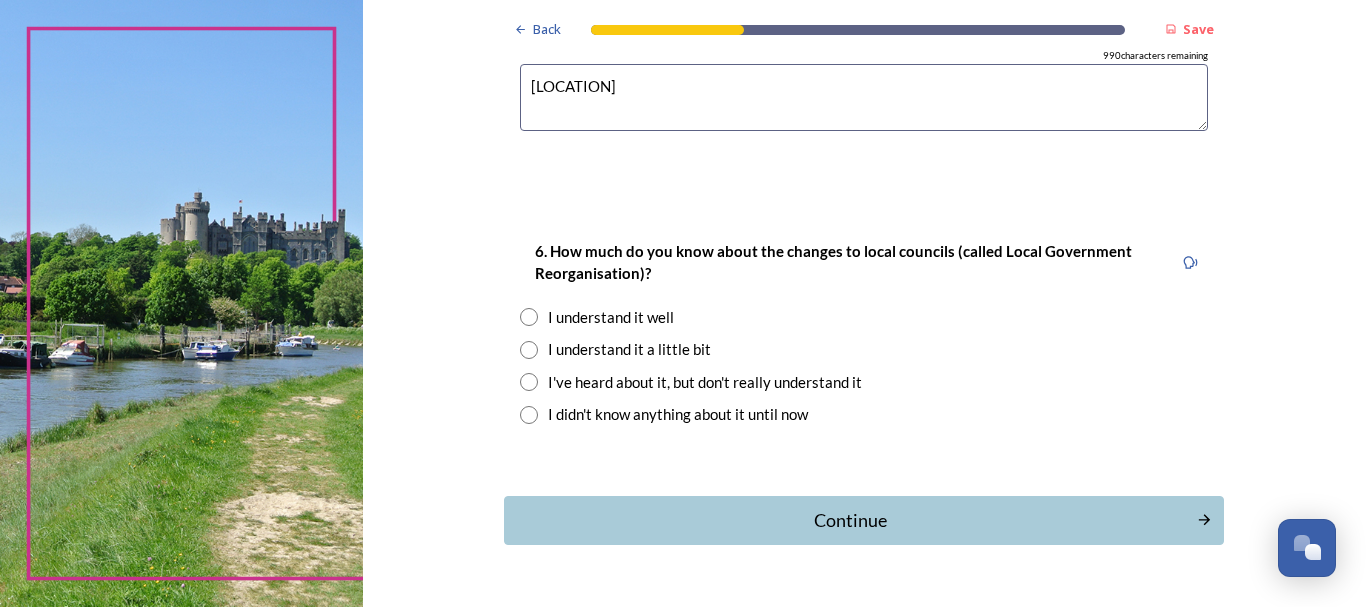 scroll, scrollTop: 1907, scrollLeft: 0, axis: vertical 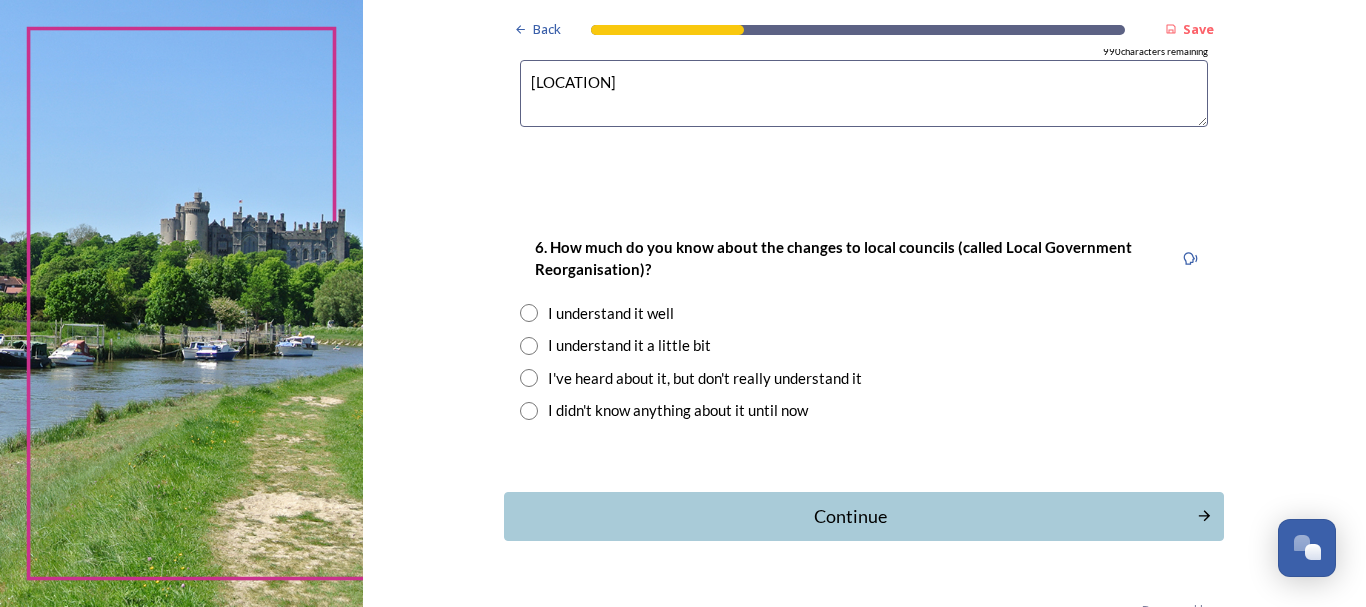type on "[LOCATION]" 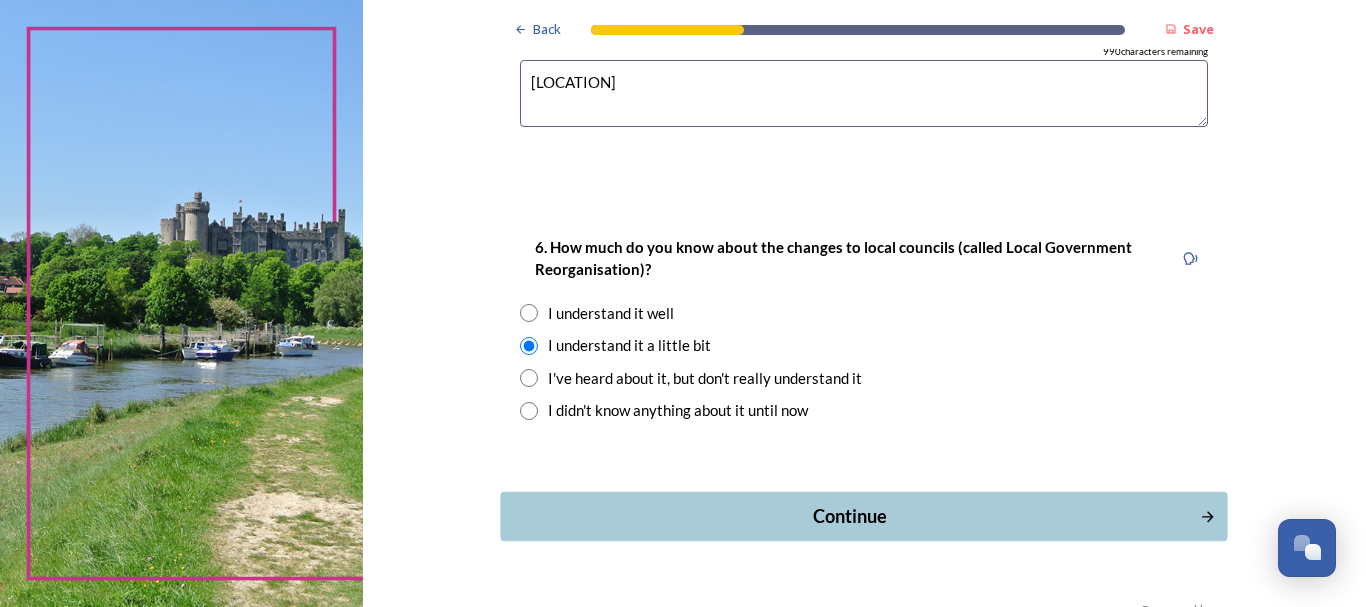 click on "Continue" at bounding box center (850, 516) 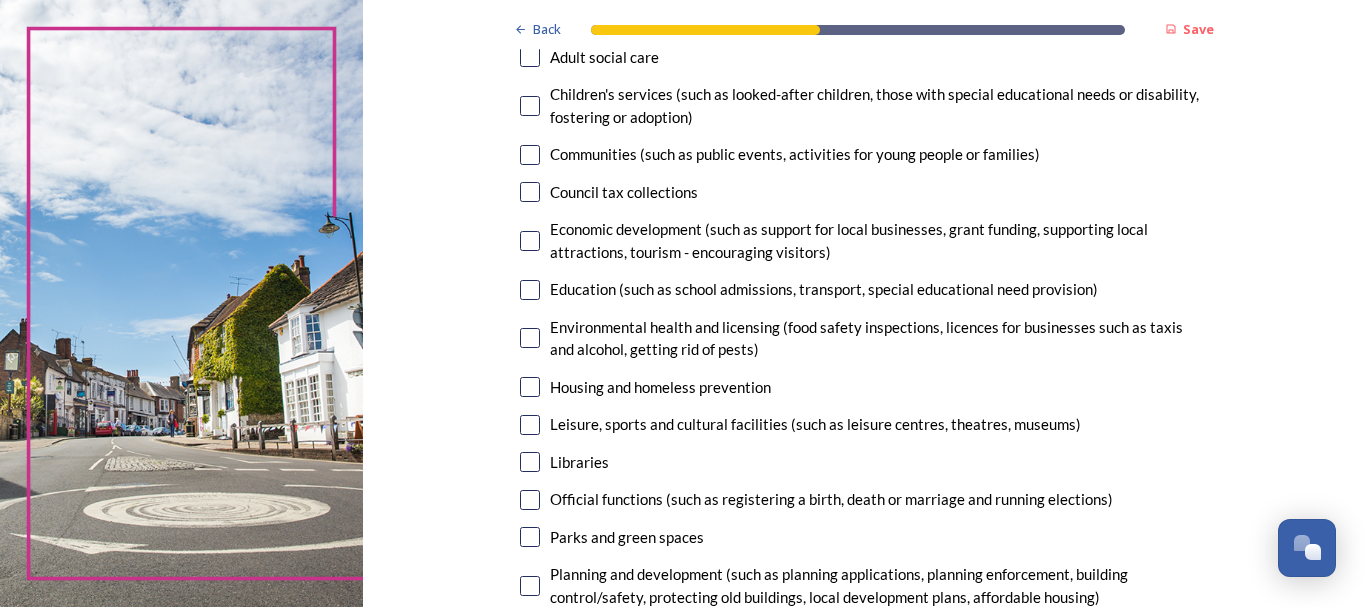 scroll, scrollTop: 257, scrollLeft: 0, axis: vertical 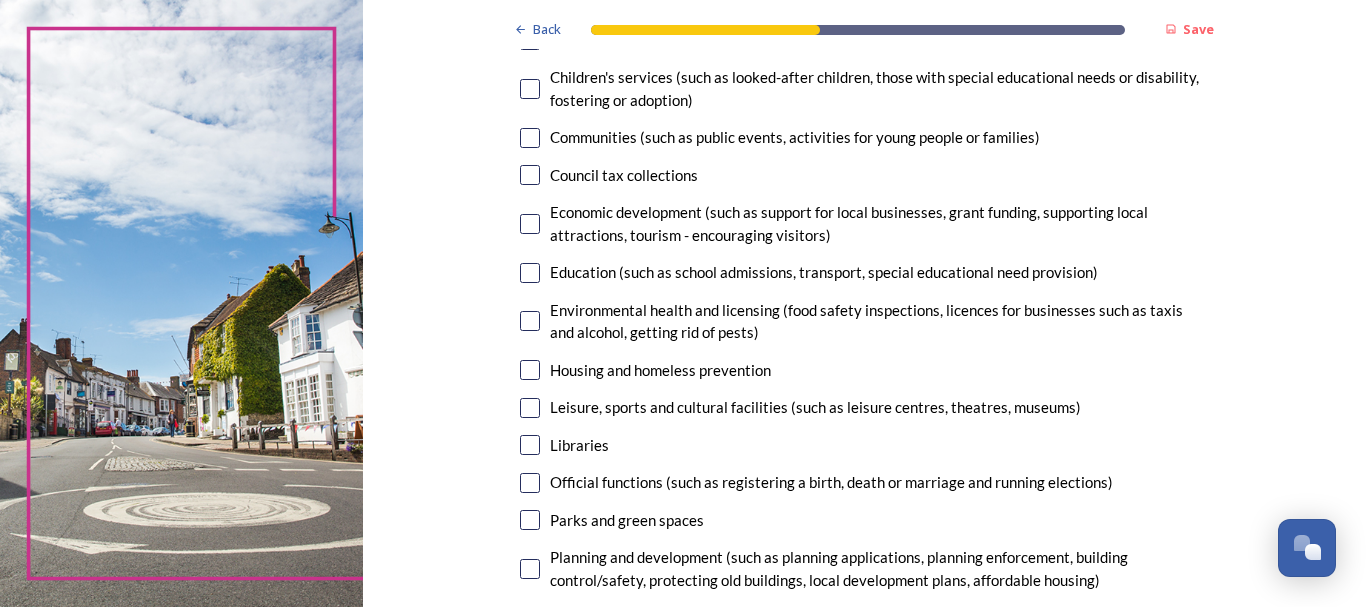 click at bounding box center [530, 224] 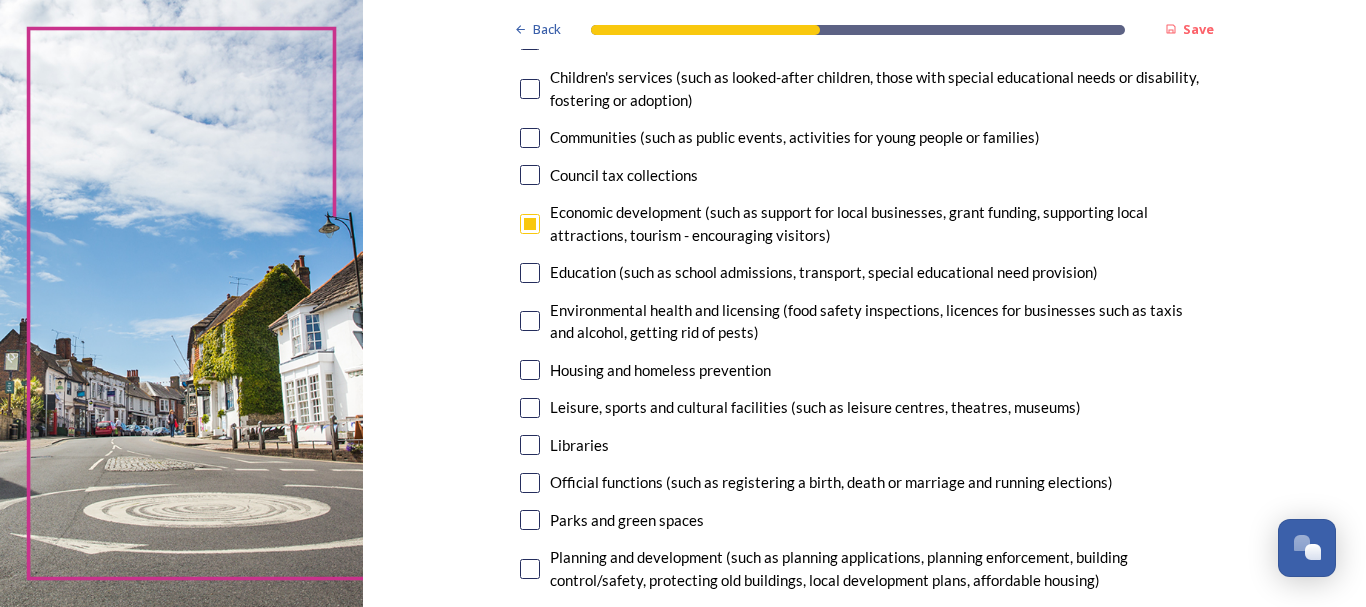 click at bounding box center (530, 408) 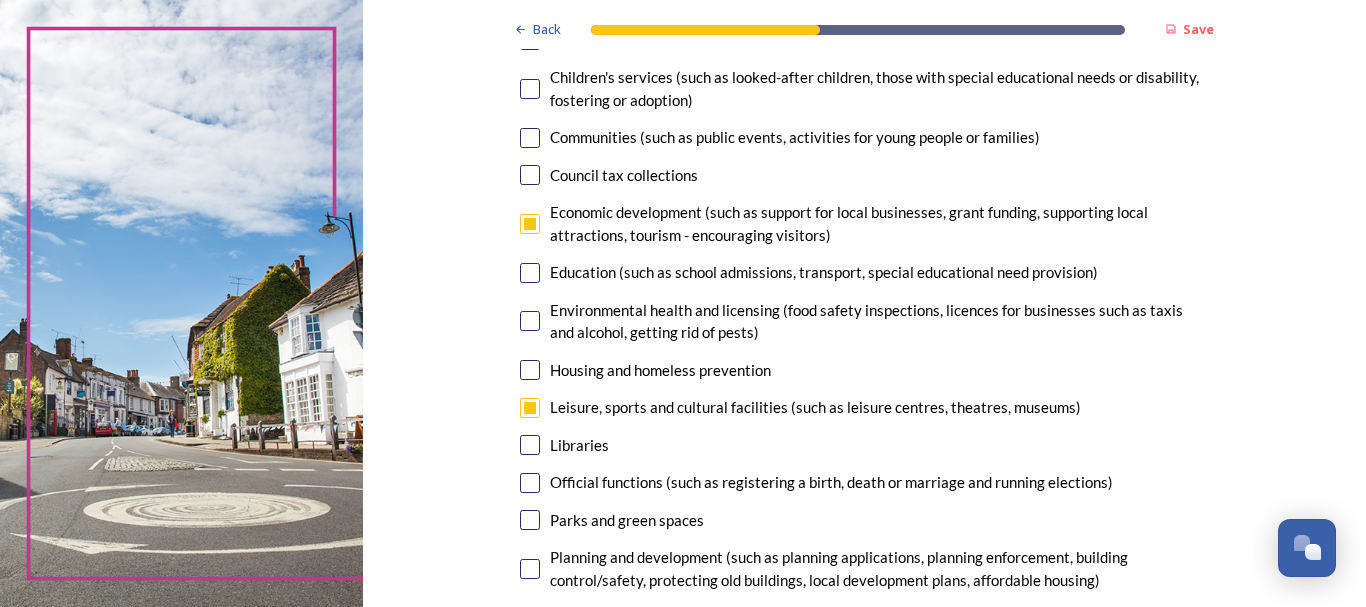click at bounding box center [530, 445] 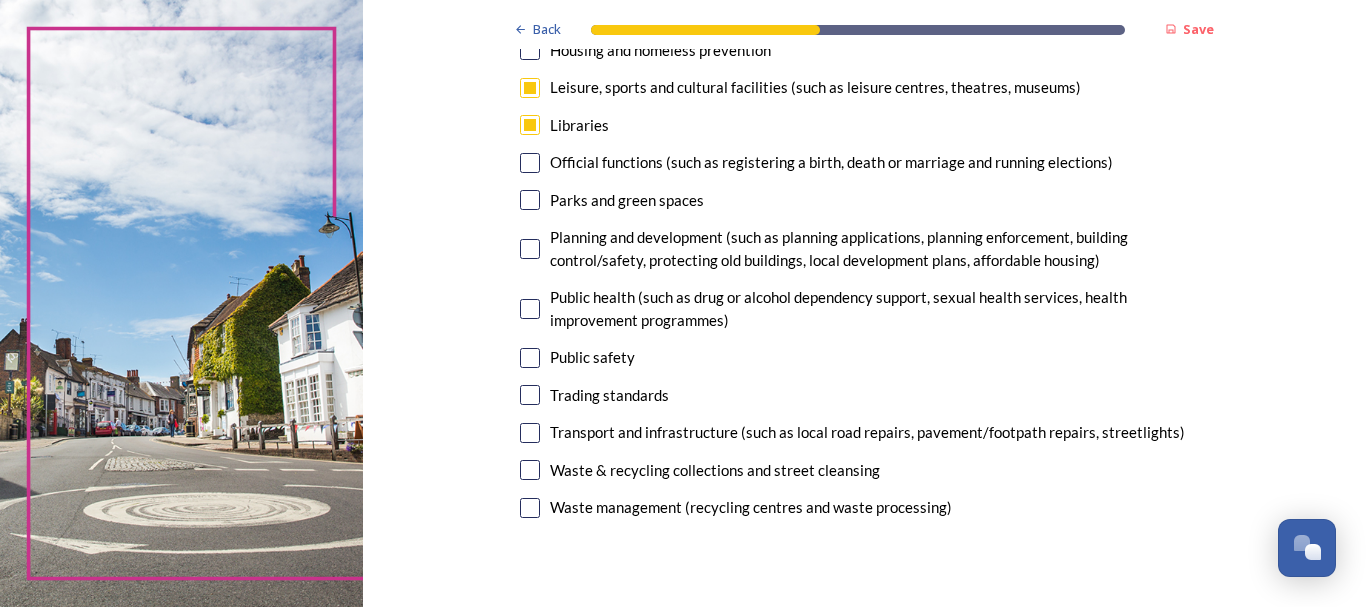 scroll, scrollTop: 581, scrollLeft: 0, axis: vertical 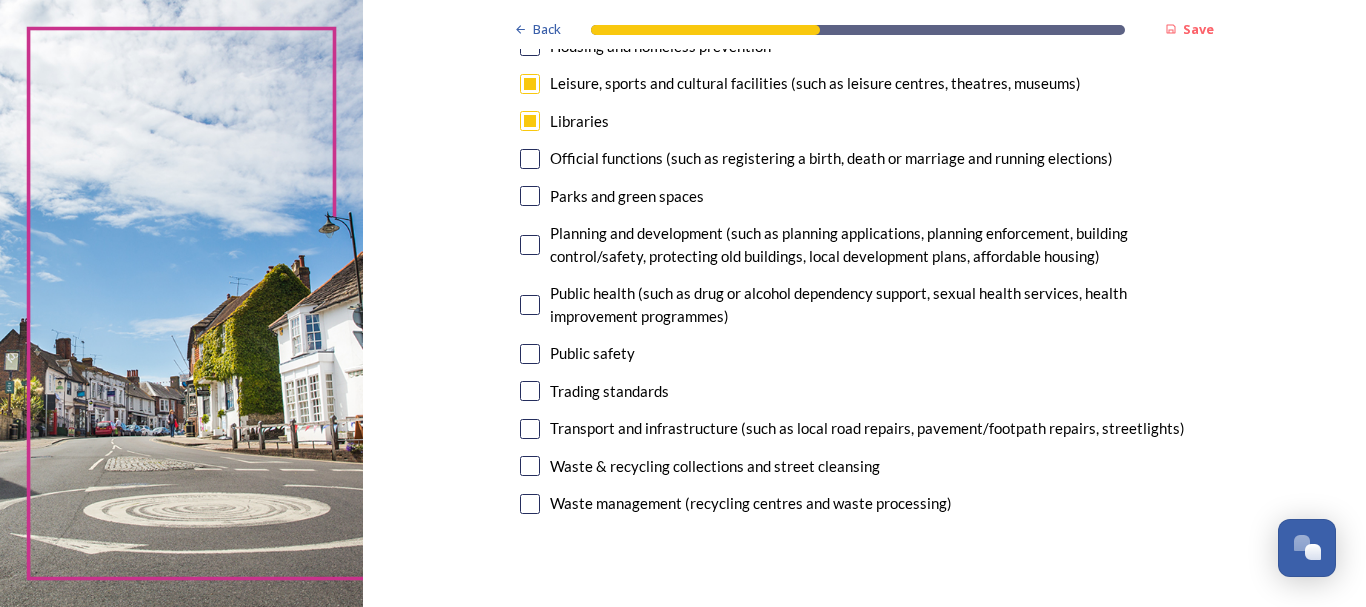 click at bounding box center (530, 245) 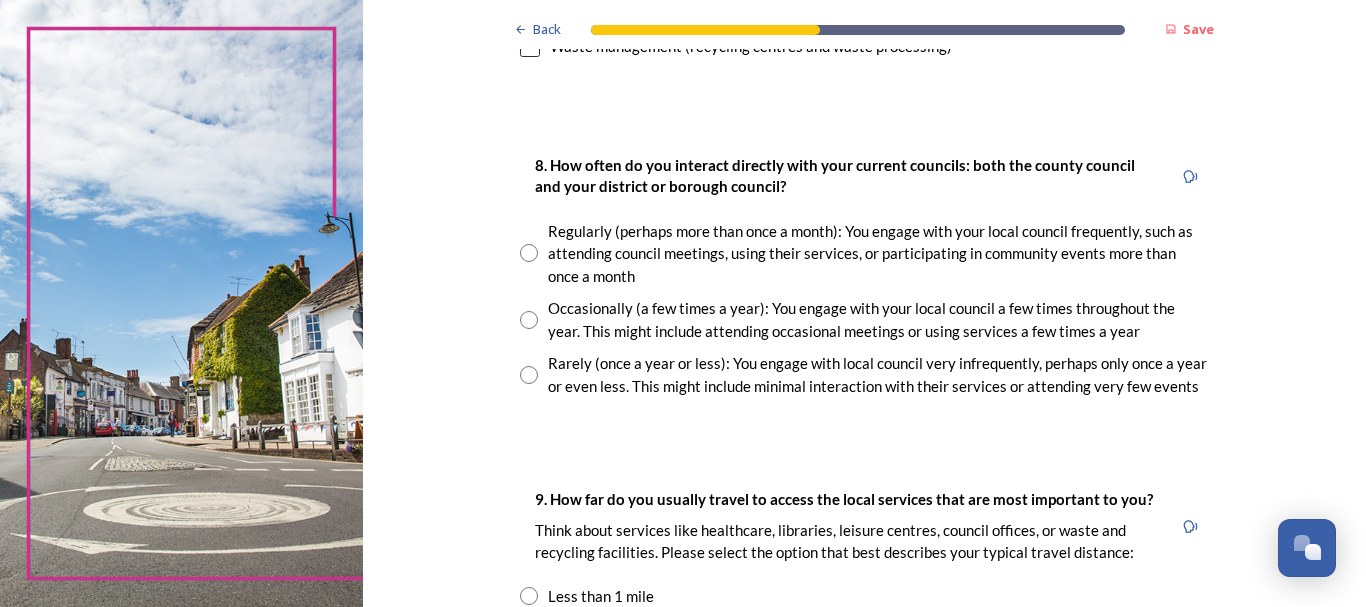 scroll, scrollTop: 1056, scrollLeft: 0, axis: vertical 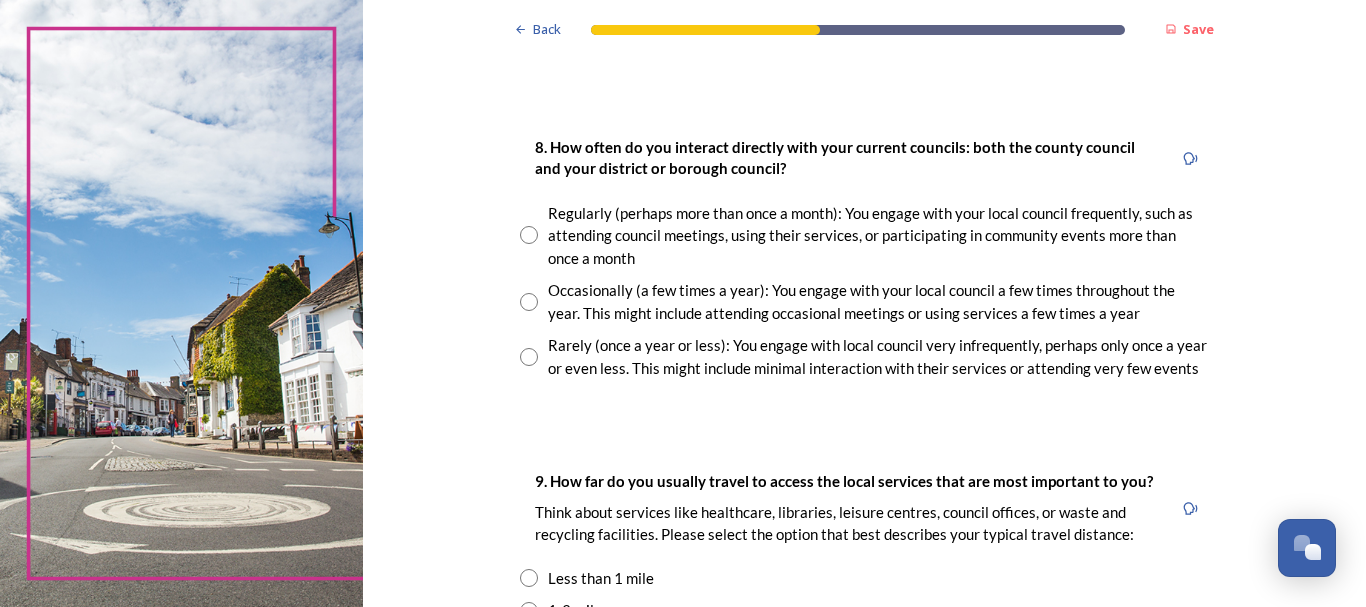 click at bounding box center [529, 302] 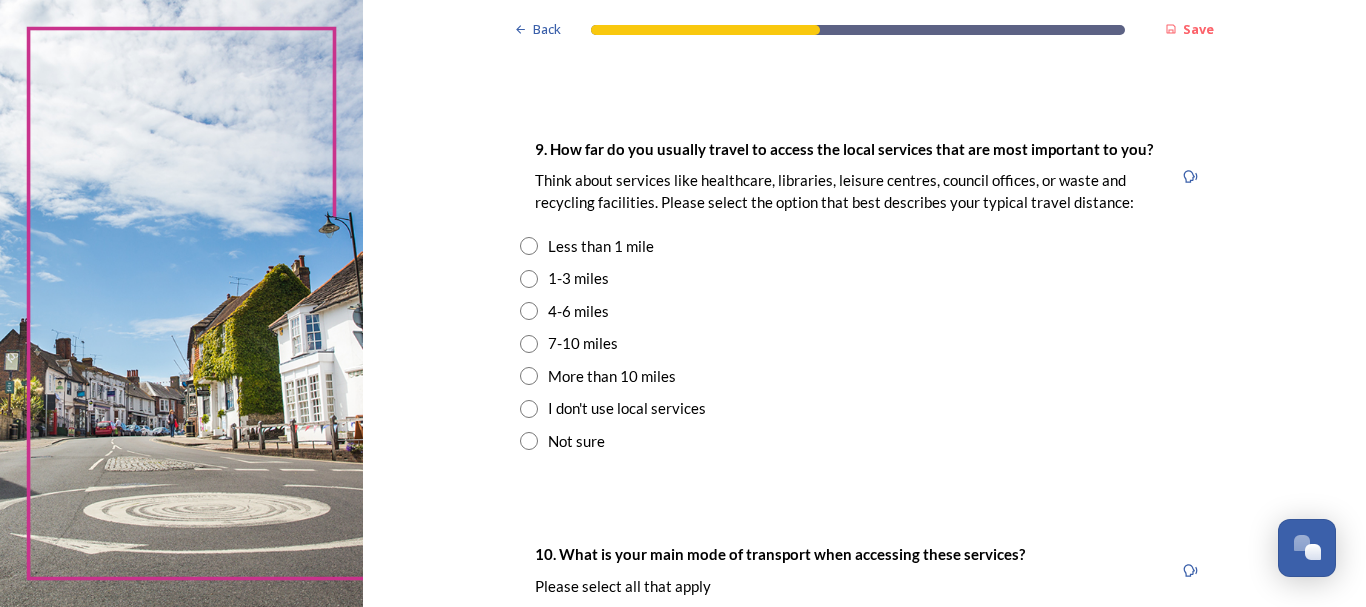 scroll, scrollTop: 1384, scrollLeft: 0, axis: vertical 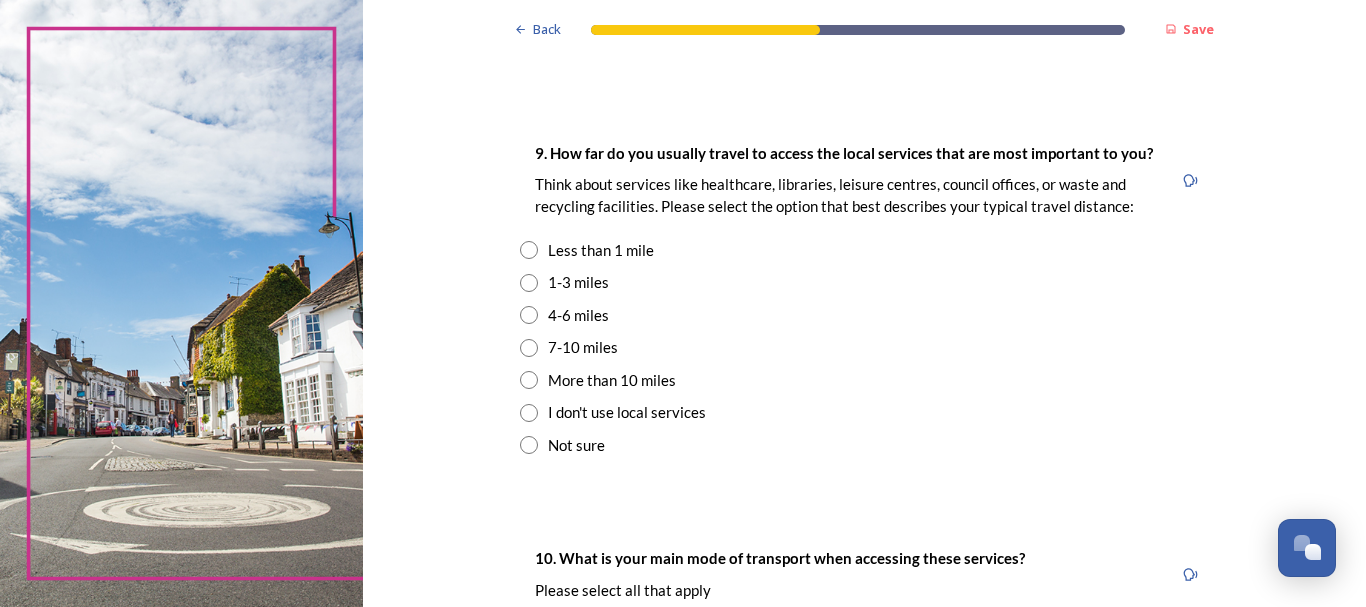 click at bounding box center [529, 283] 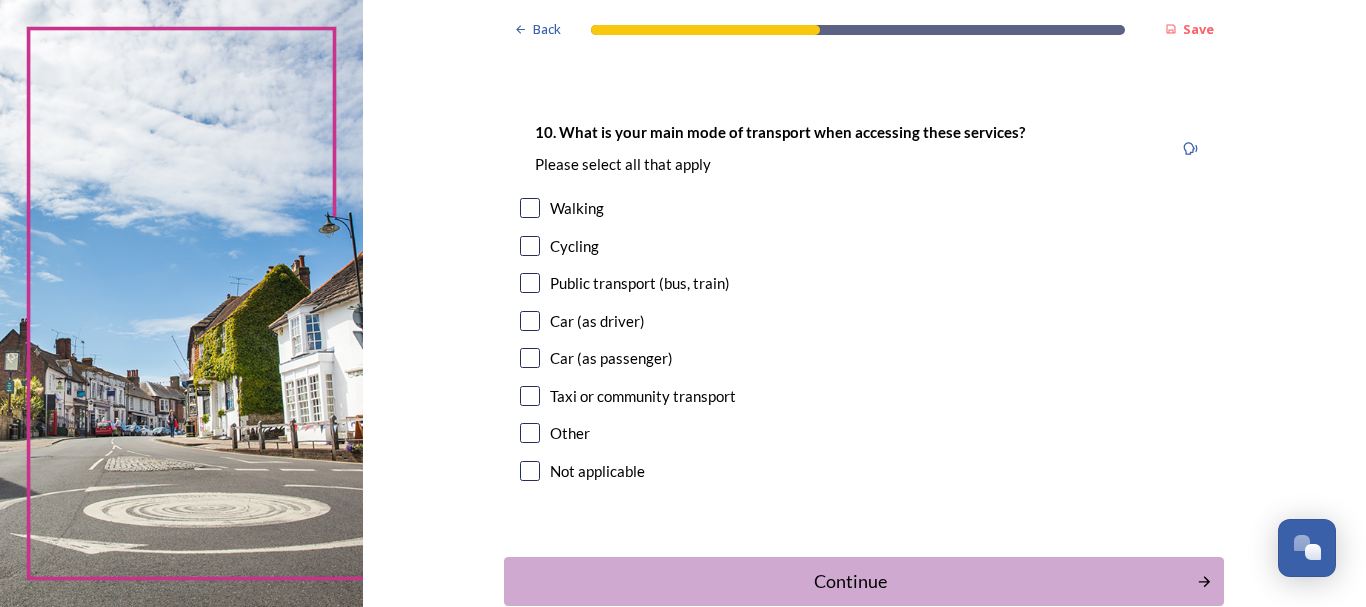 scroll, scrollTop: 1814, scrollLeft: 0, axis: vertical 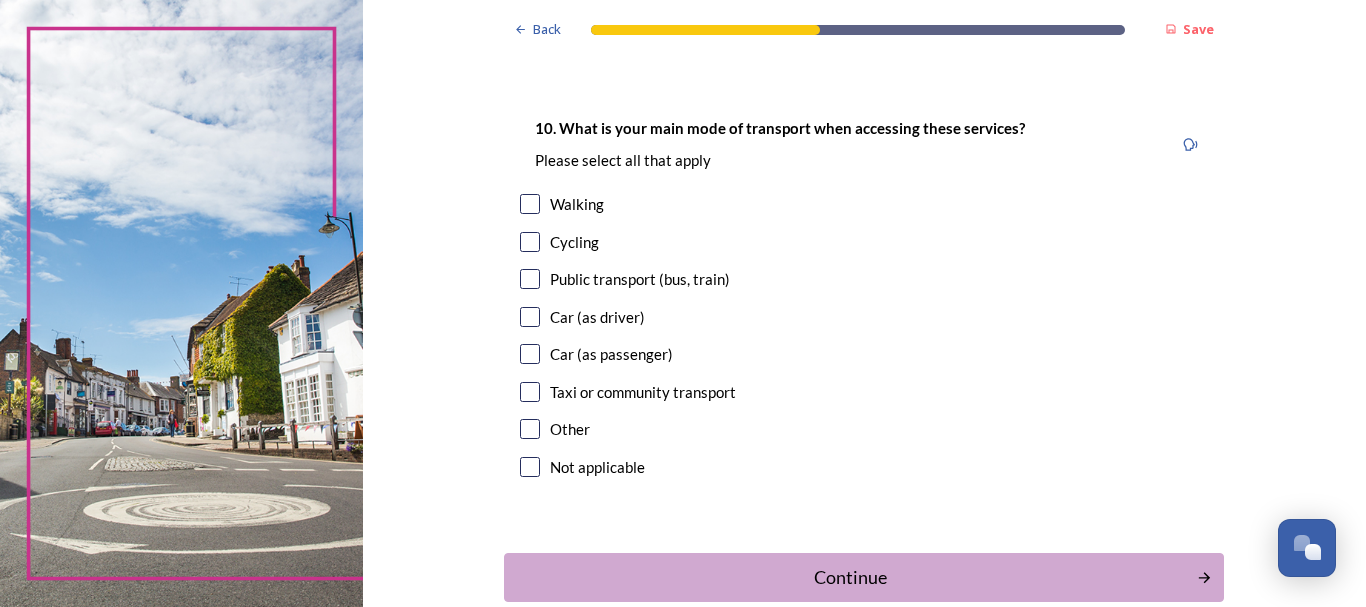 click at bounding box center [530, 204] 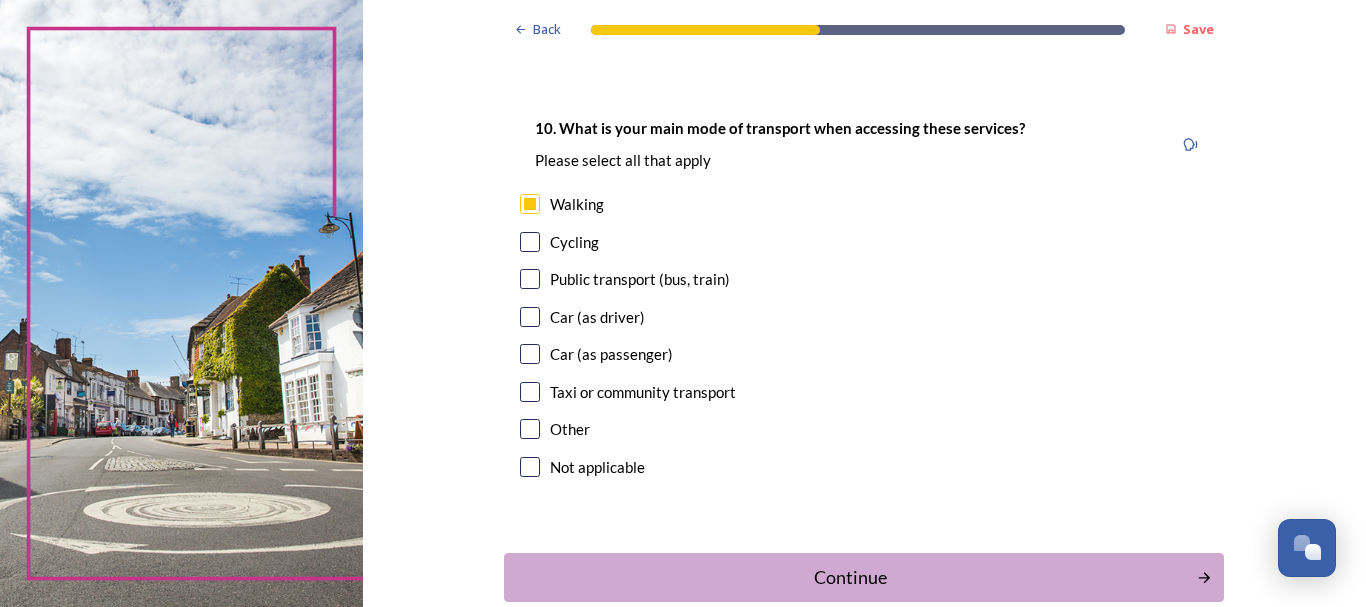 click at bounding box center (530, 317) 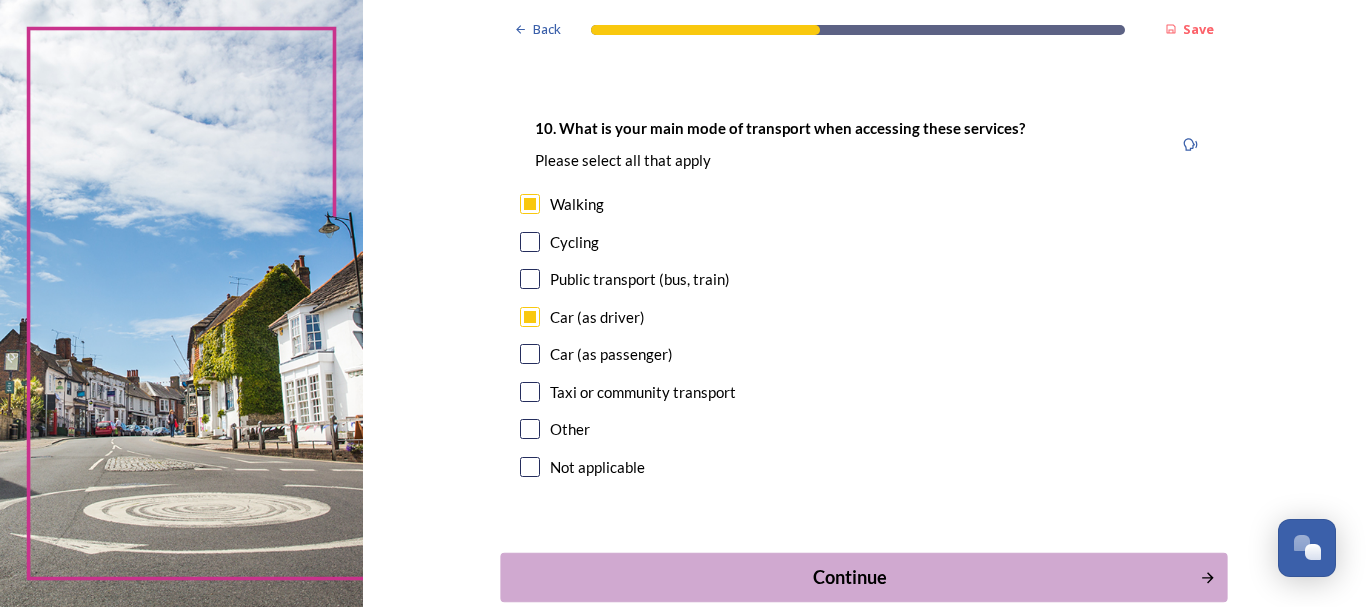 click on "Continue" at bounding box center (850, 577) 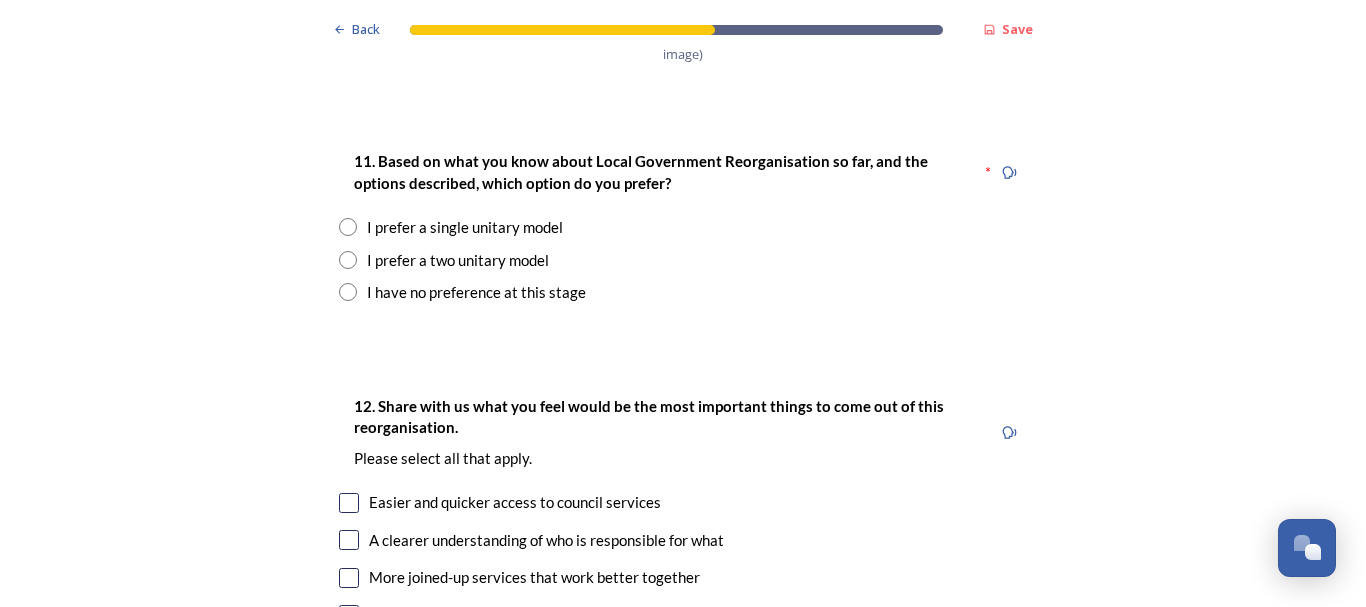 scroll, scrollTop: 2599, scrollLeft: 0, axis: vertical 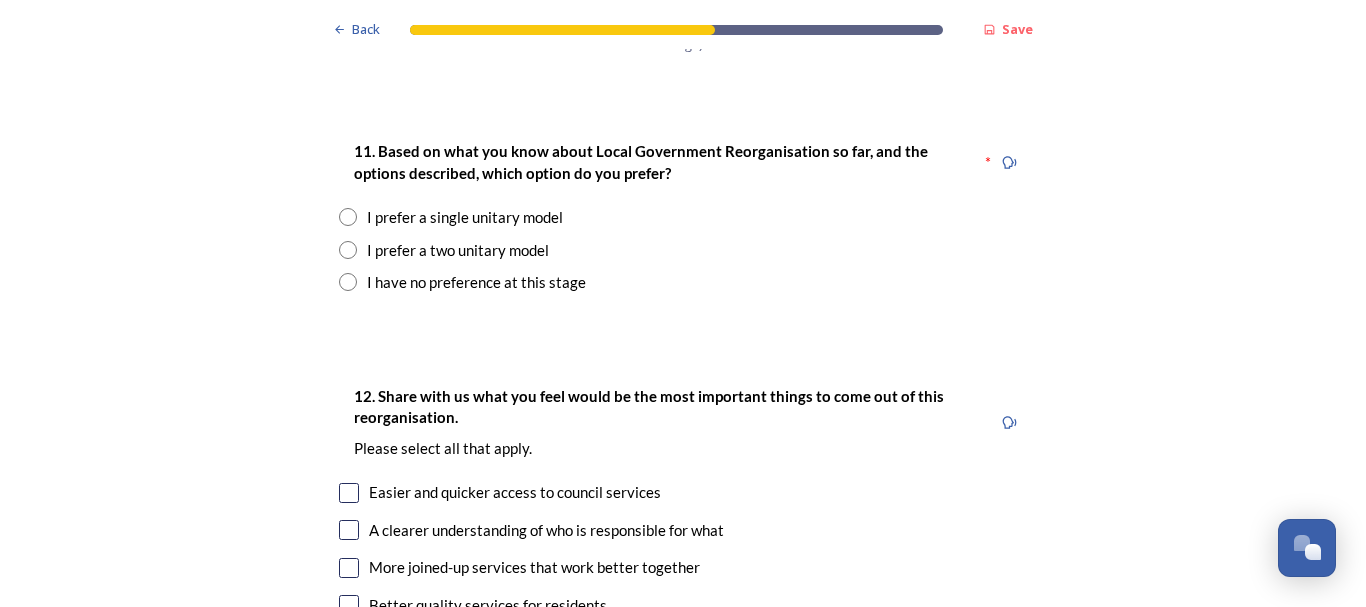 click at bounding box center (348, 250) 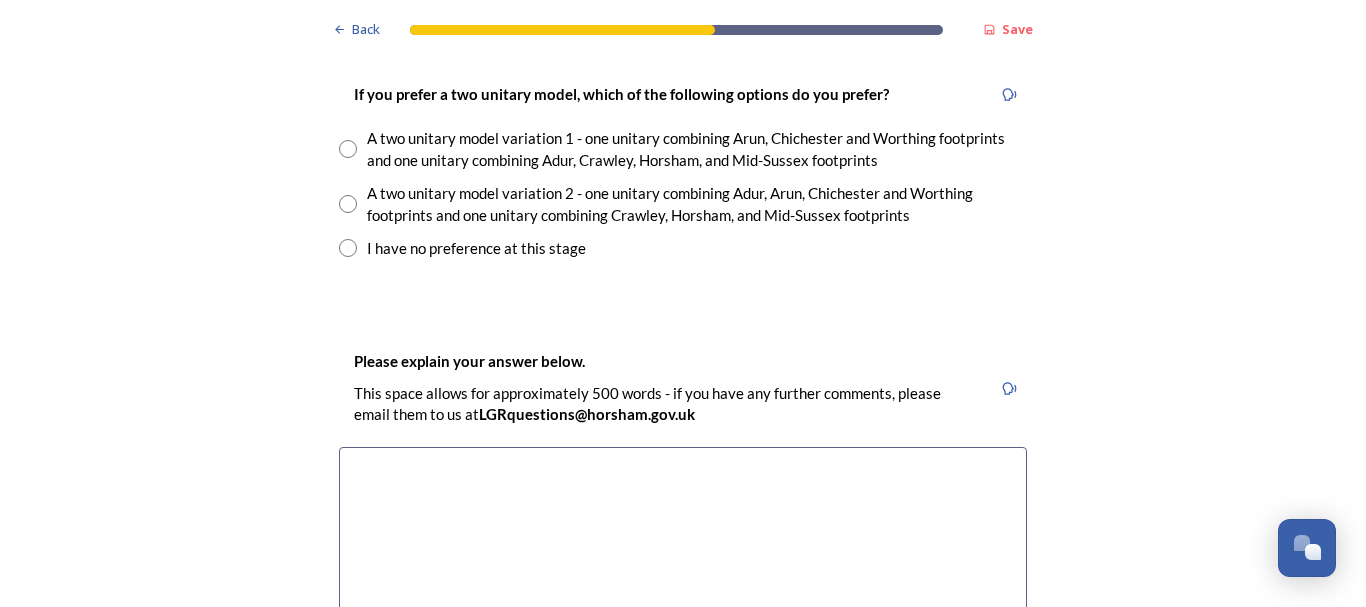 scroll, scrollTop: 2913, scrollLeft: 0, axis: vertical 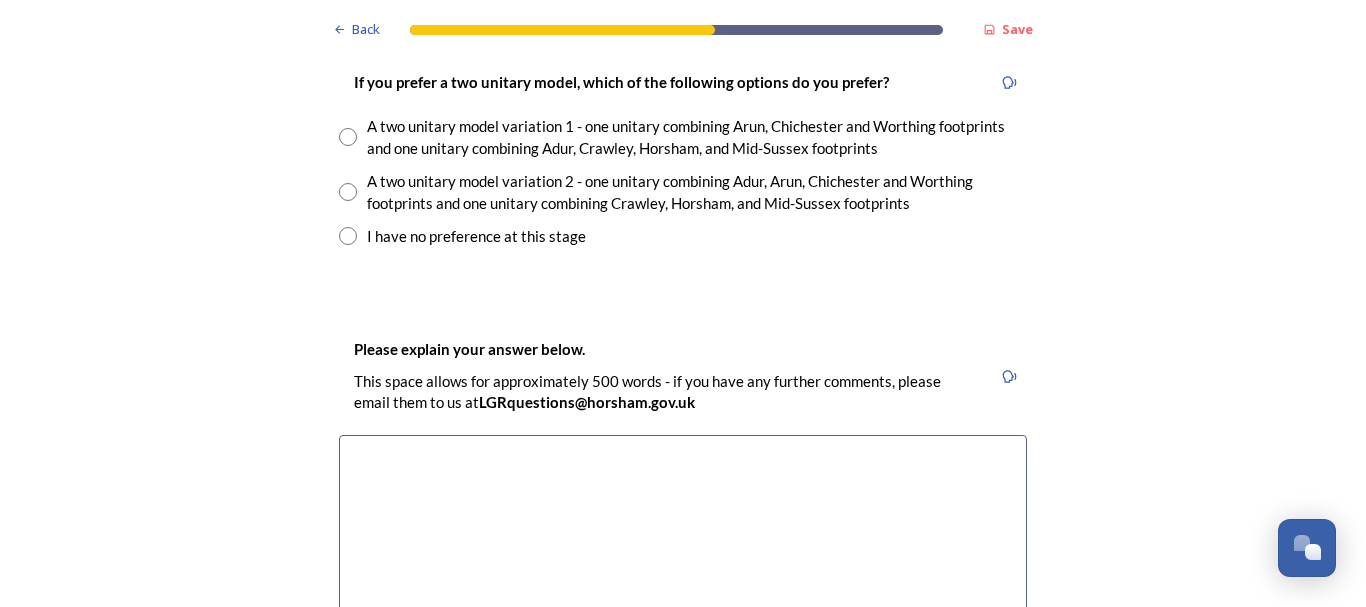 click at bounding box center (348, 192) 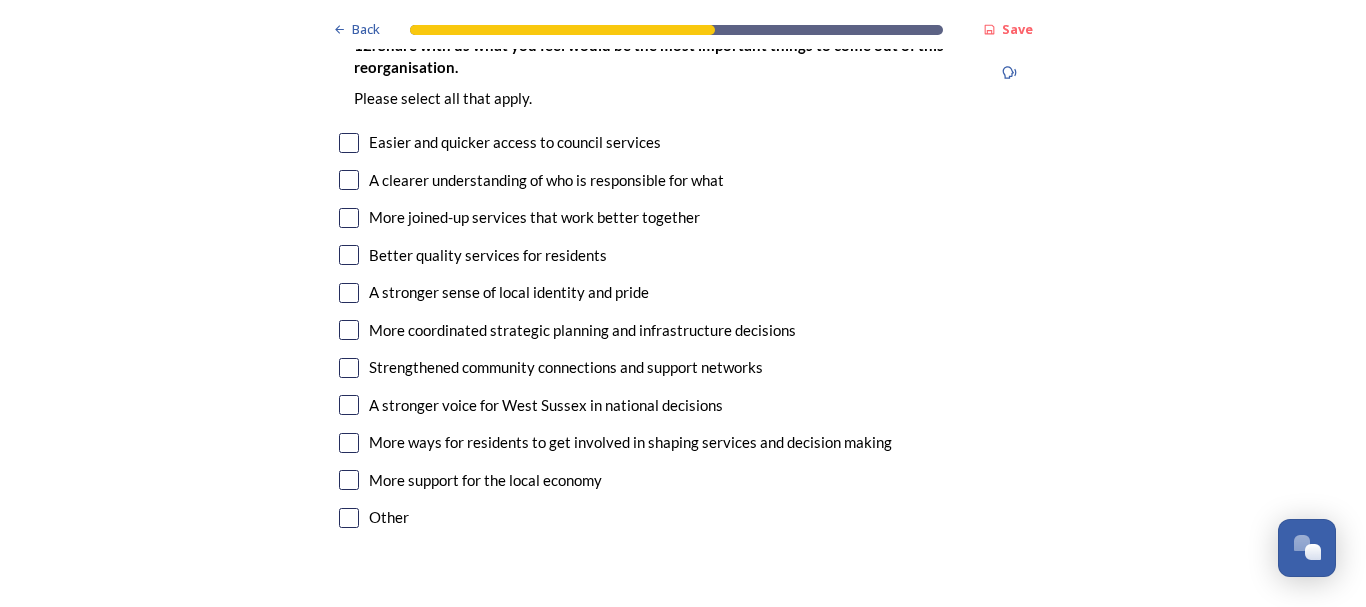 scroll, scrollTop: 3636, scrollLeft: 0, axis: vertical 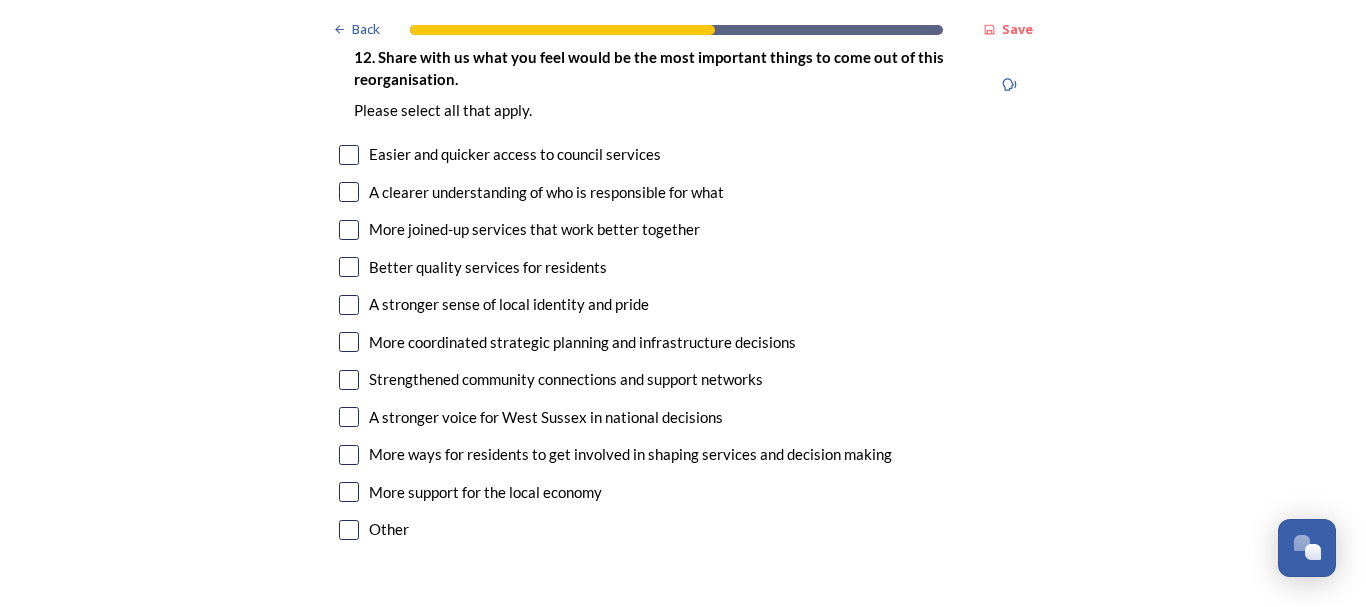 click at bounding box center [349, 342] 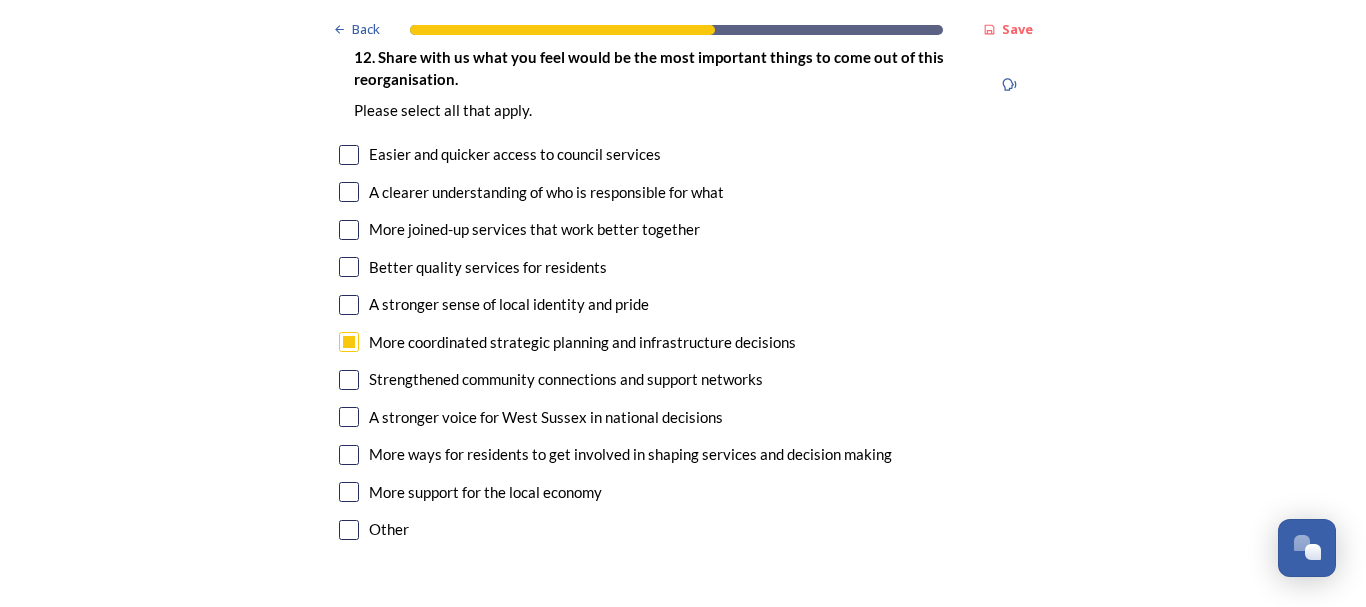 click at bounding box center (349, 417) 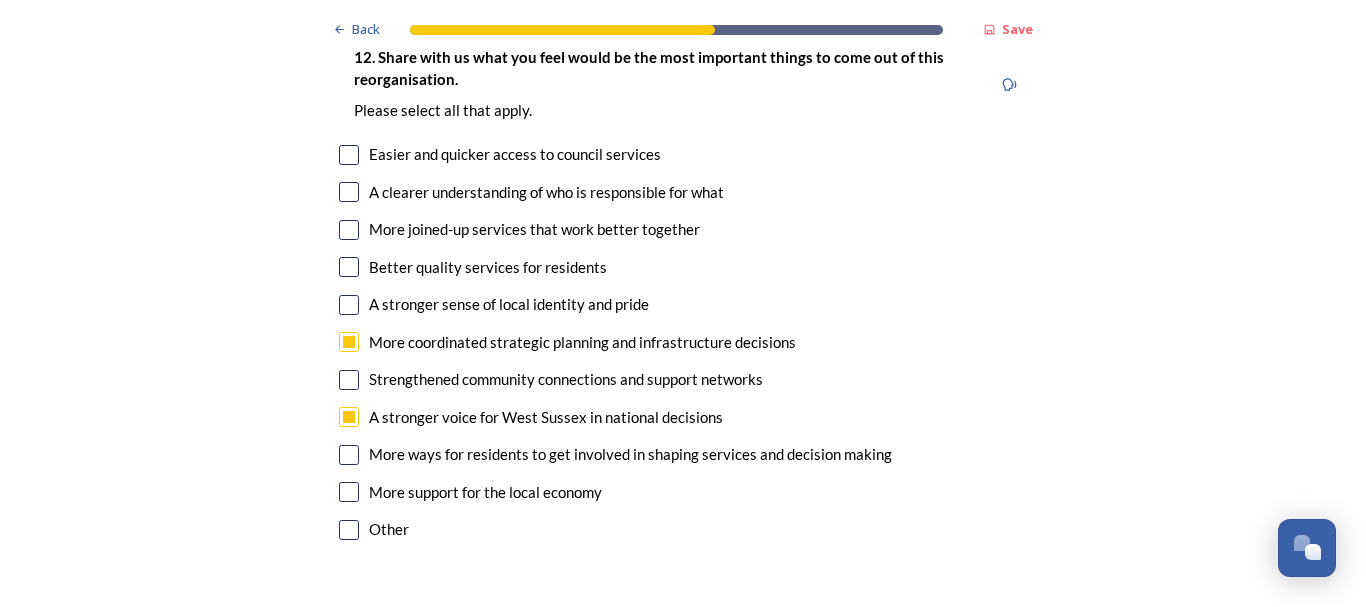 click at bounding box center [349, 492] 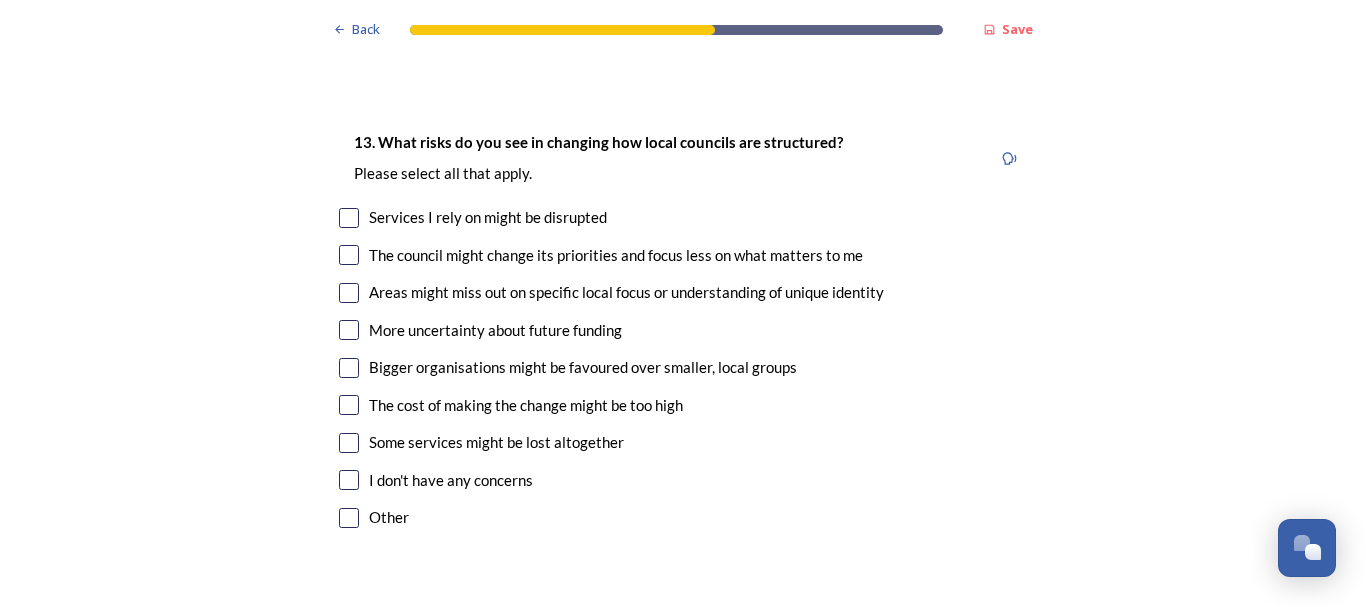 scroll, scrollTop: 4166, scrollLeft: 0, axis: vertical 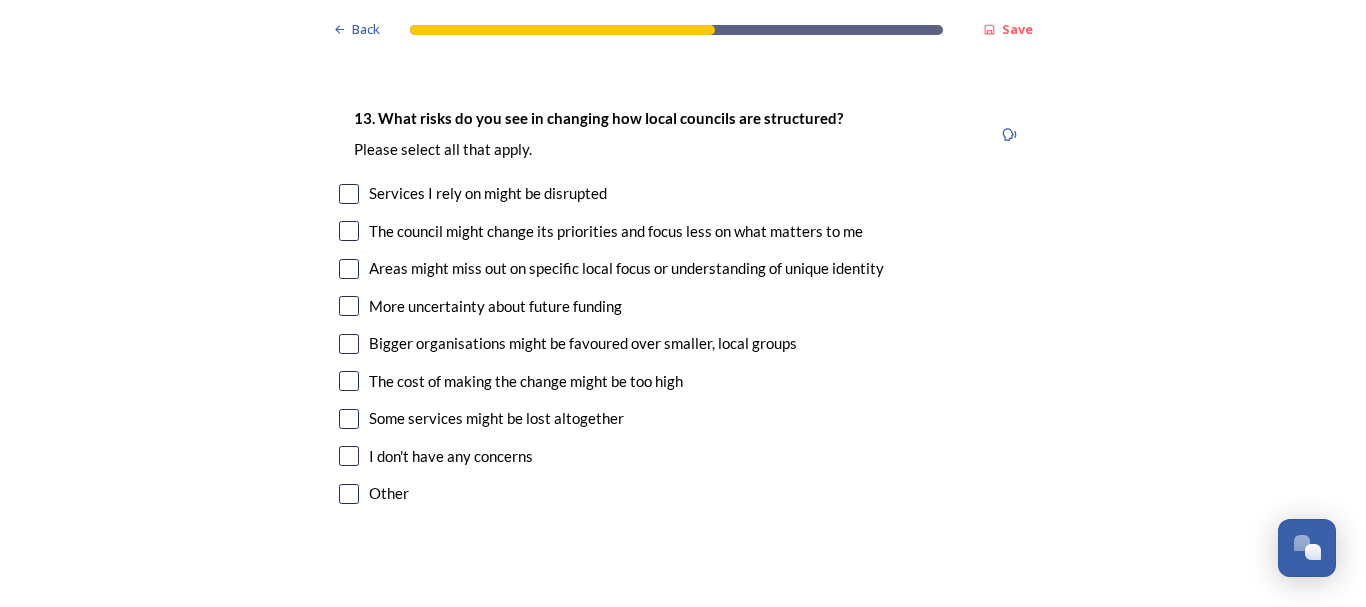 click at bounding box center (349, 269) 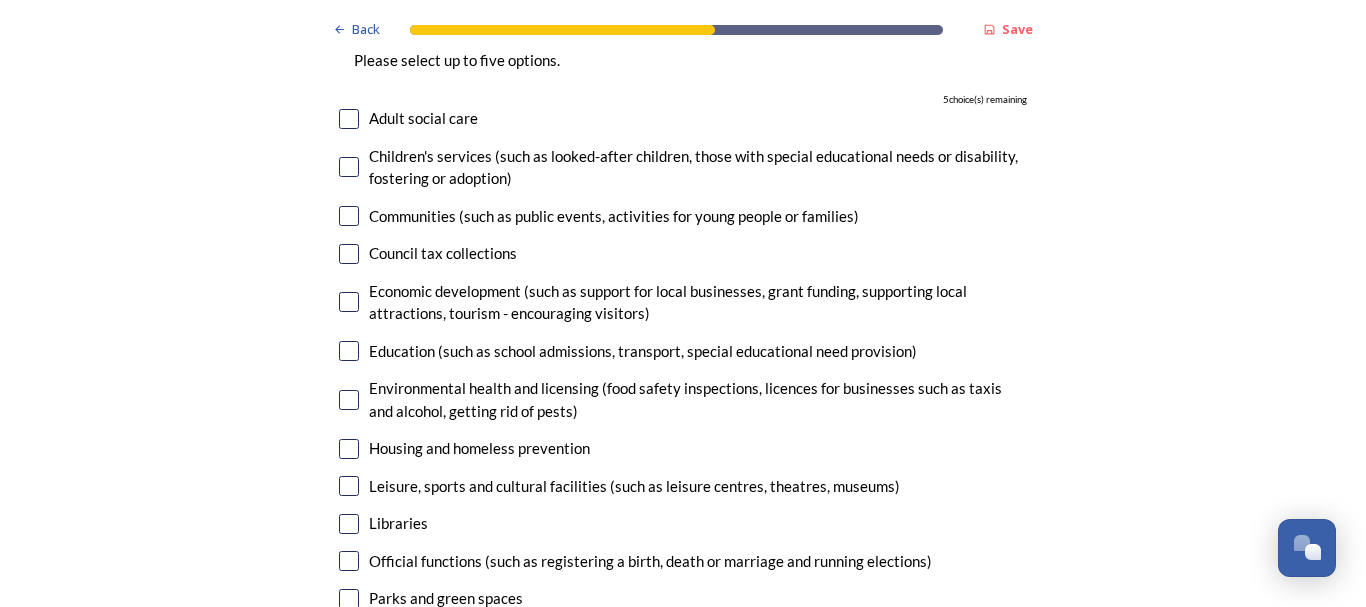 scroll, scrollTop: 4804, scrollLeft: 0, axis: vertical 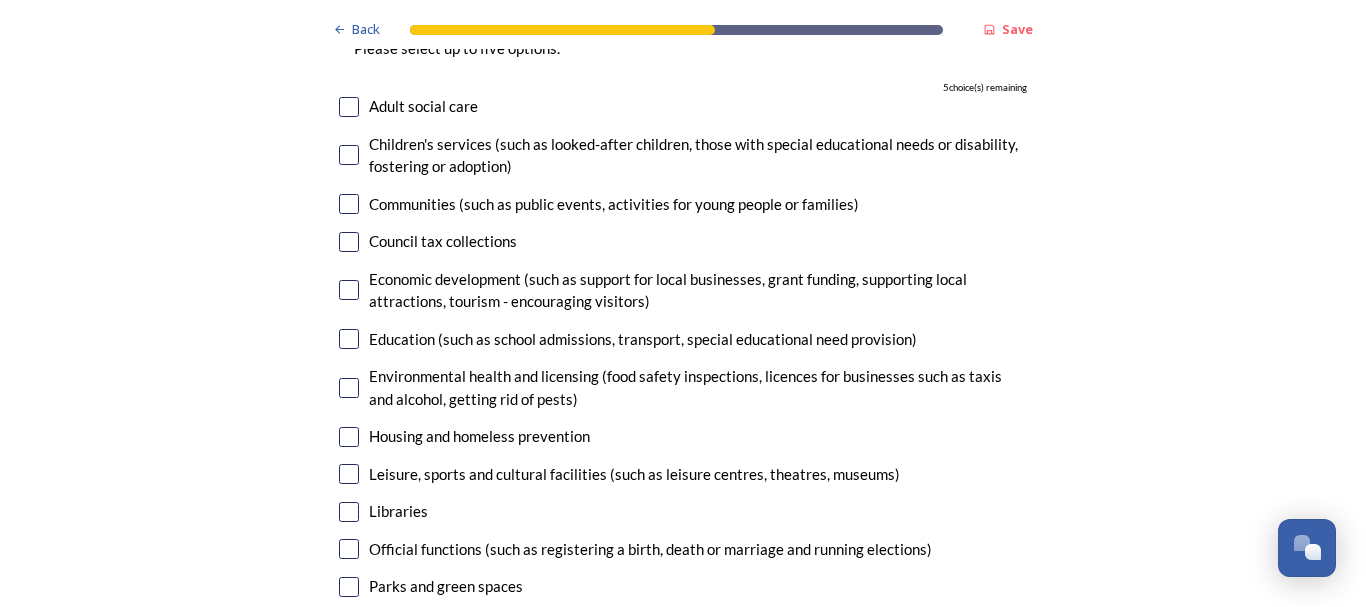 click at bounding box center [349, 155] 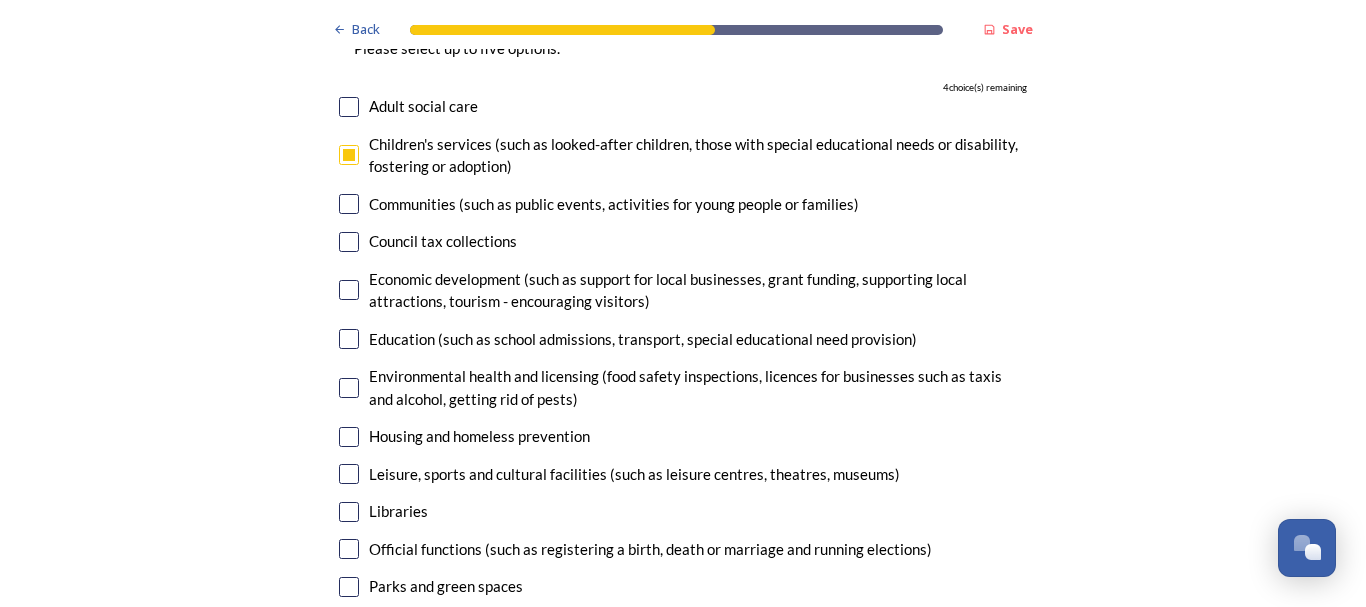 click at bounding box center (349, 107) 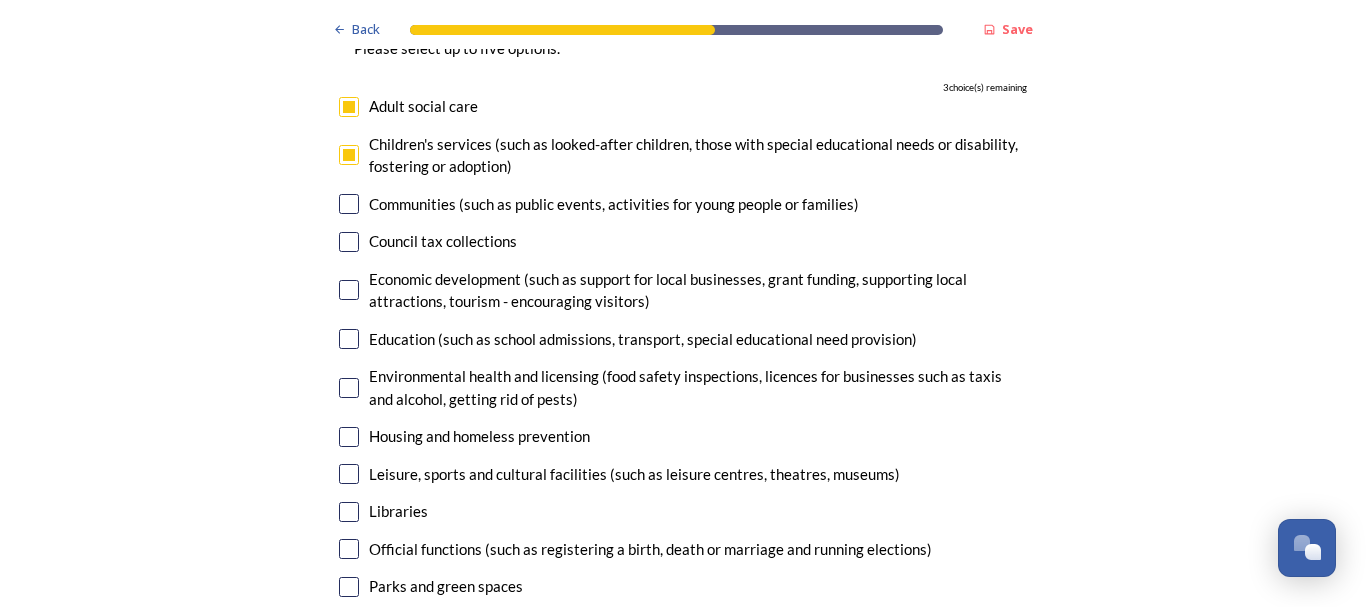 click at bounding box center (349, 290) 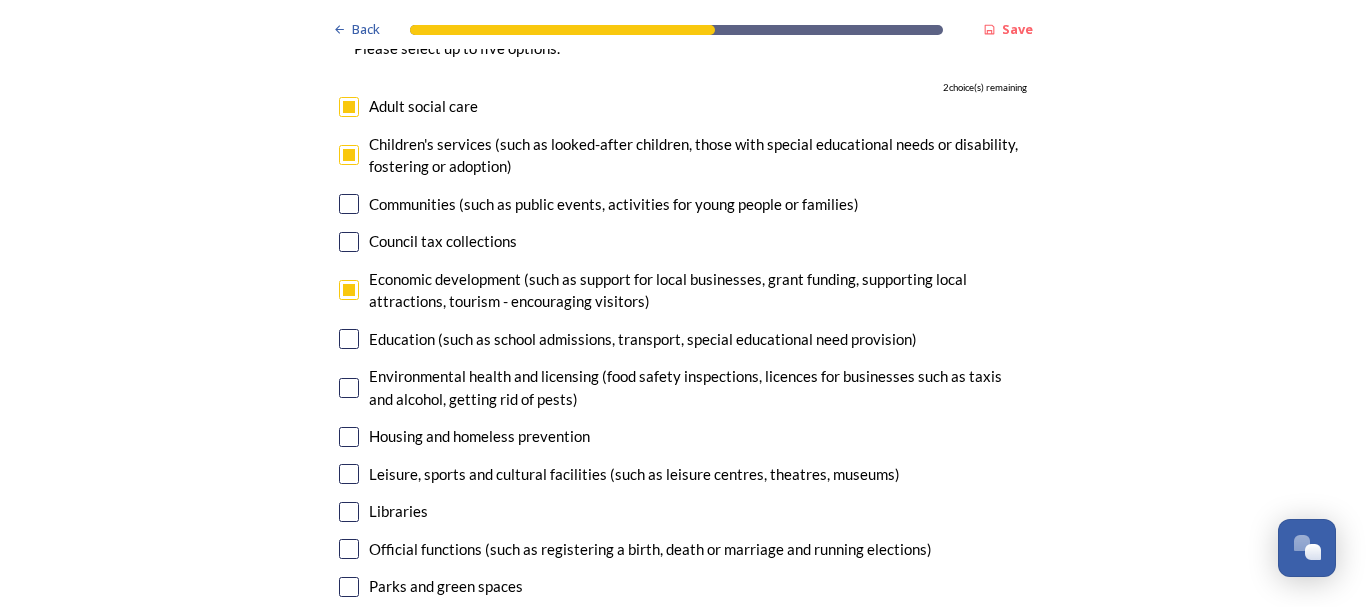 click at bounding box center [349, 388] 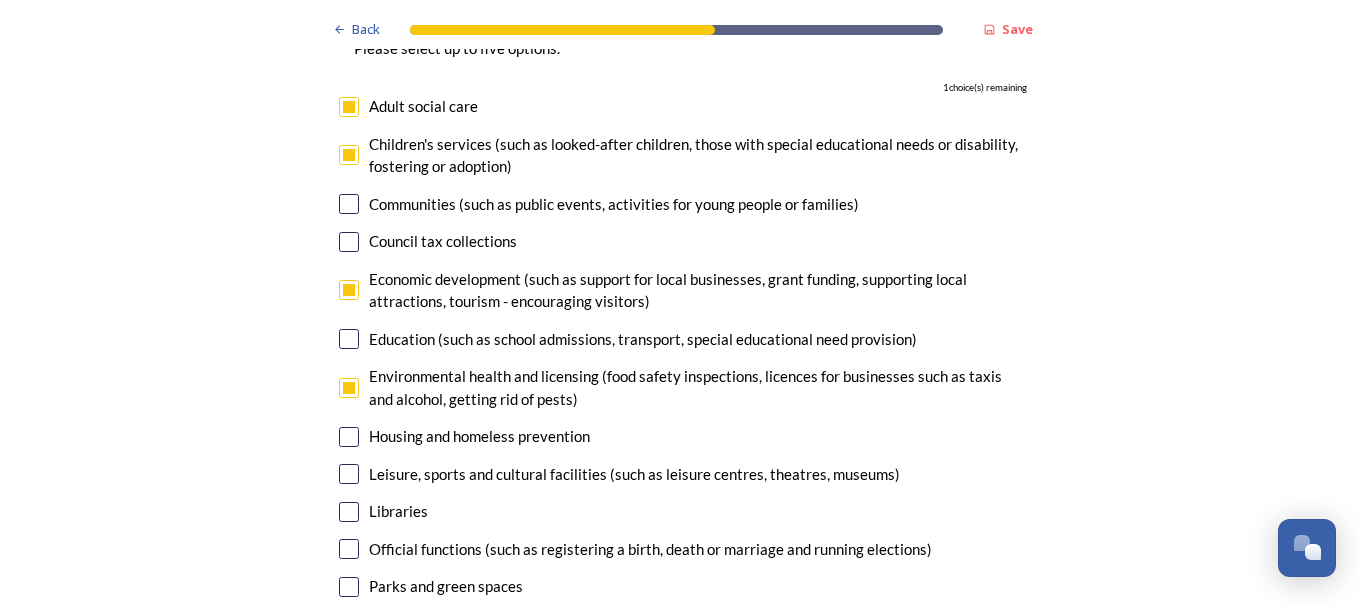 click at bounding box center [349, 512] 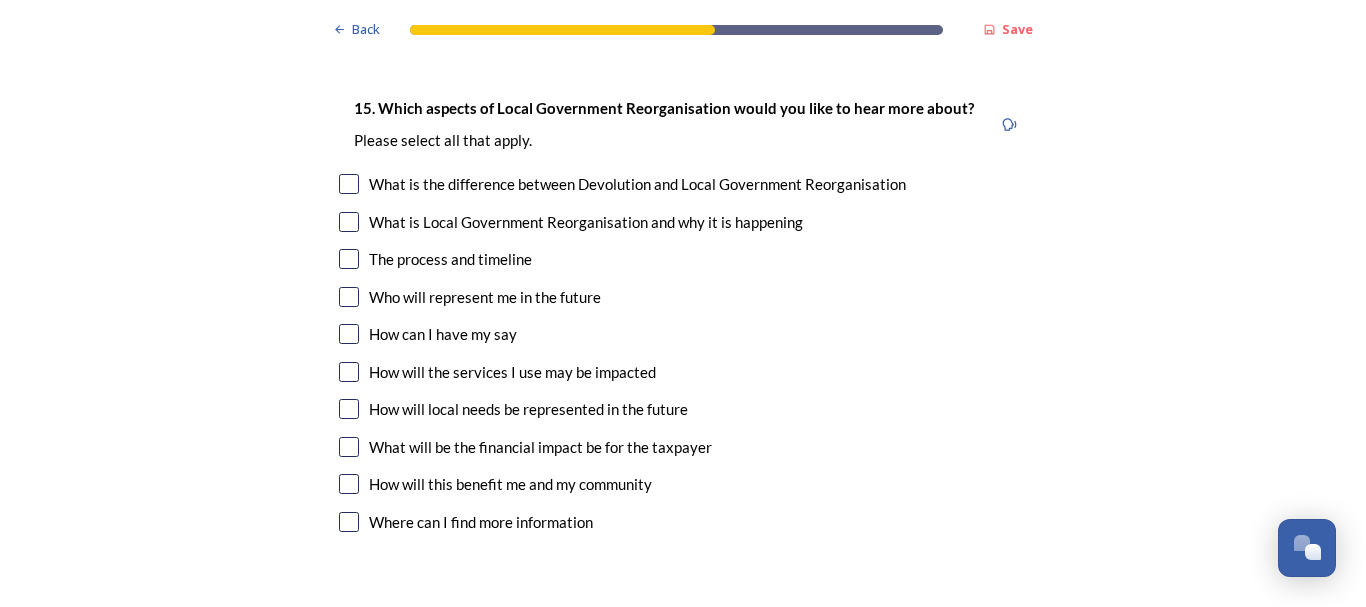 scroll, scrollTop: 5696, scrollLeft: 0, axis: vertical 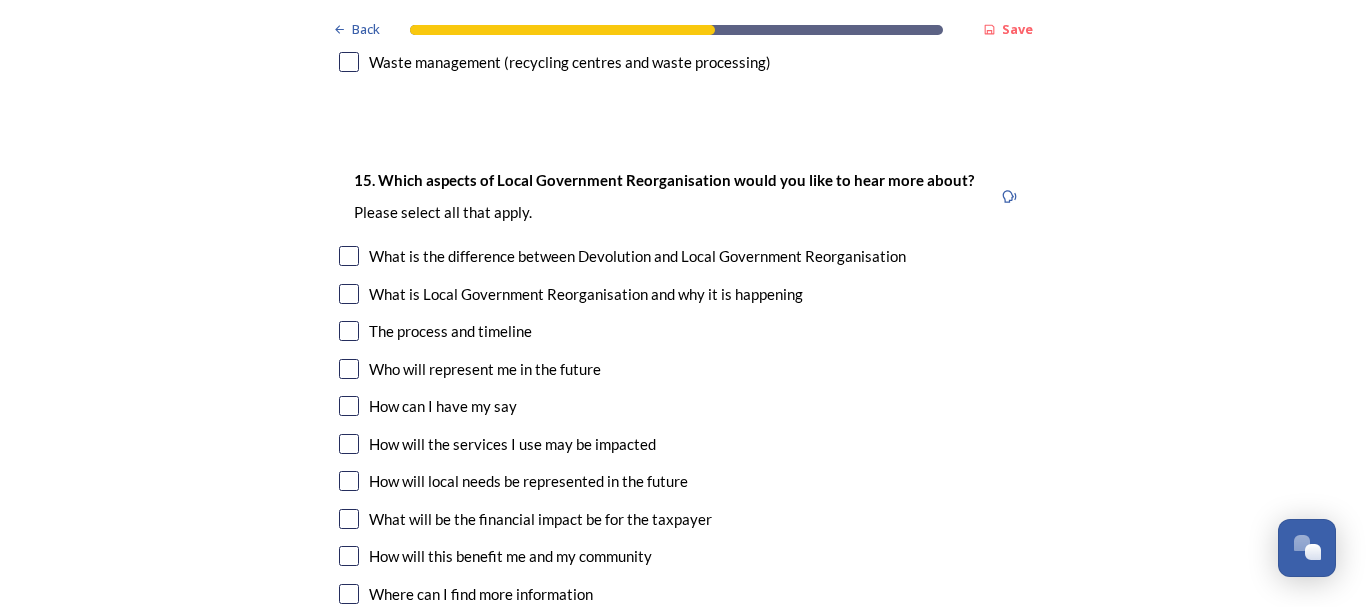 click at bounding box center [349, 481] 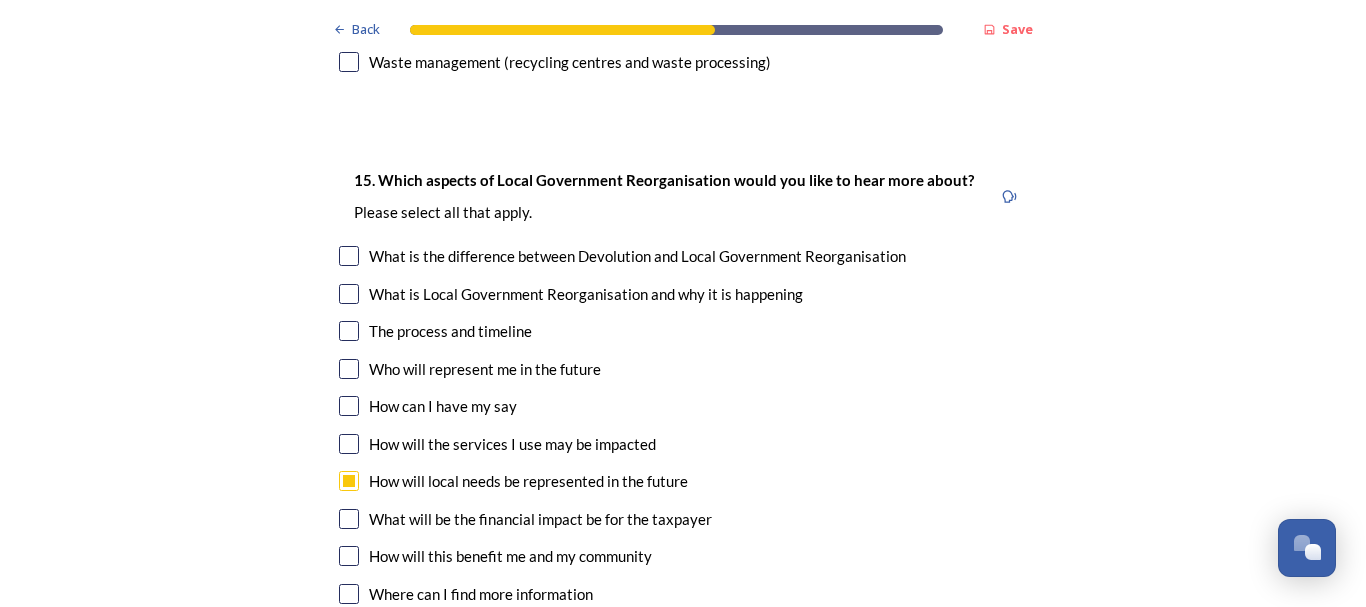 scroll, scrollTop: 6277, scrollLeft: 0, axis: vertical 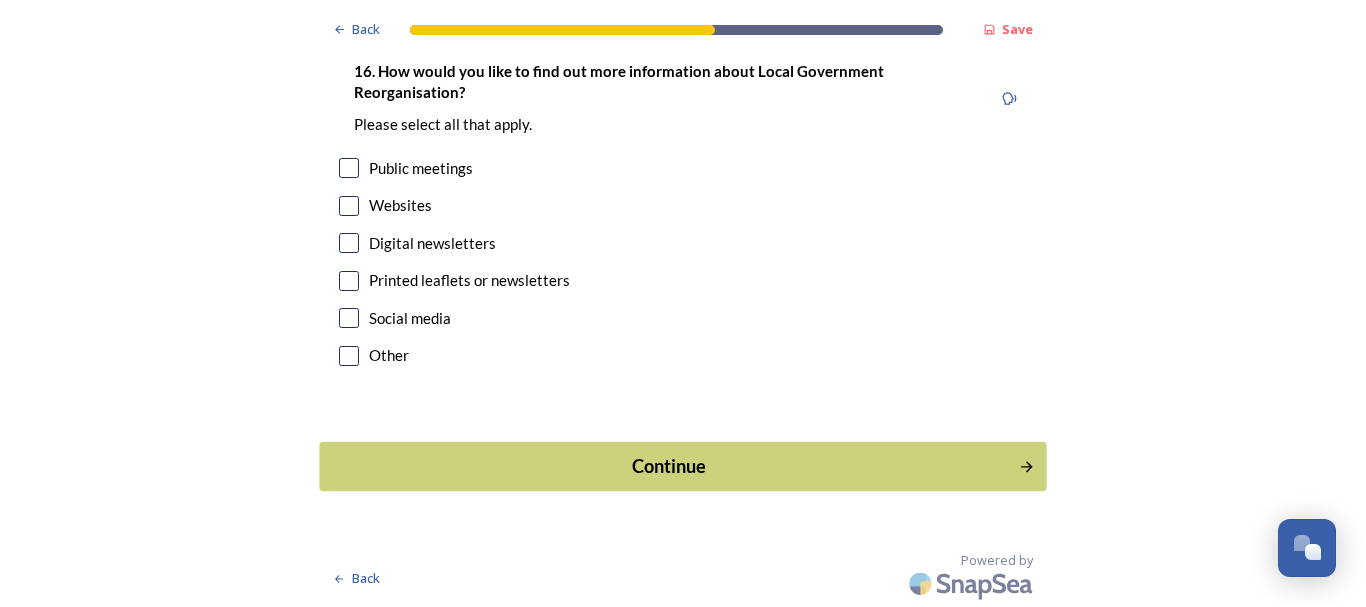 click on "Continue" at bounding box center [669, 466] 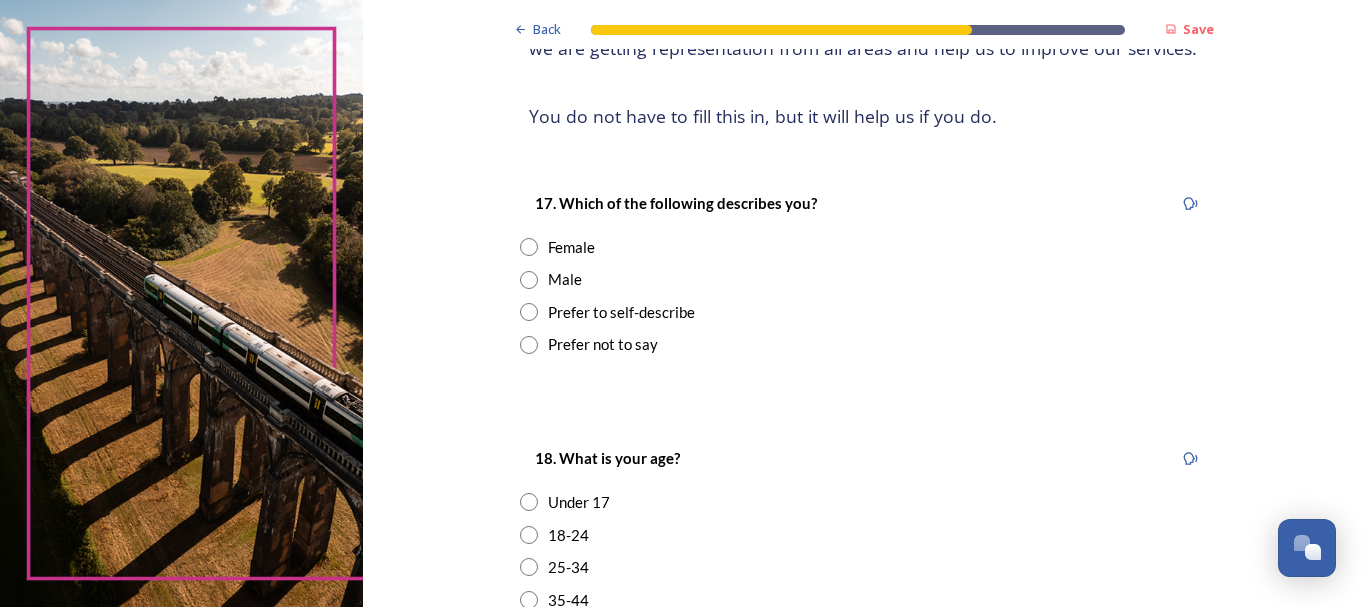 scroll, scrollTop: 233, scrollLeft: 0, axis: vertical 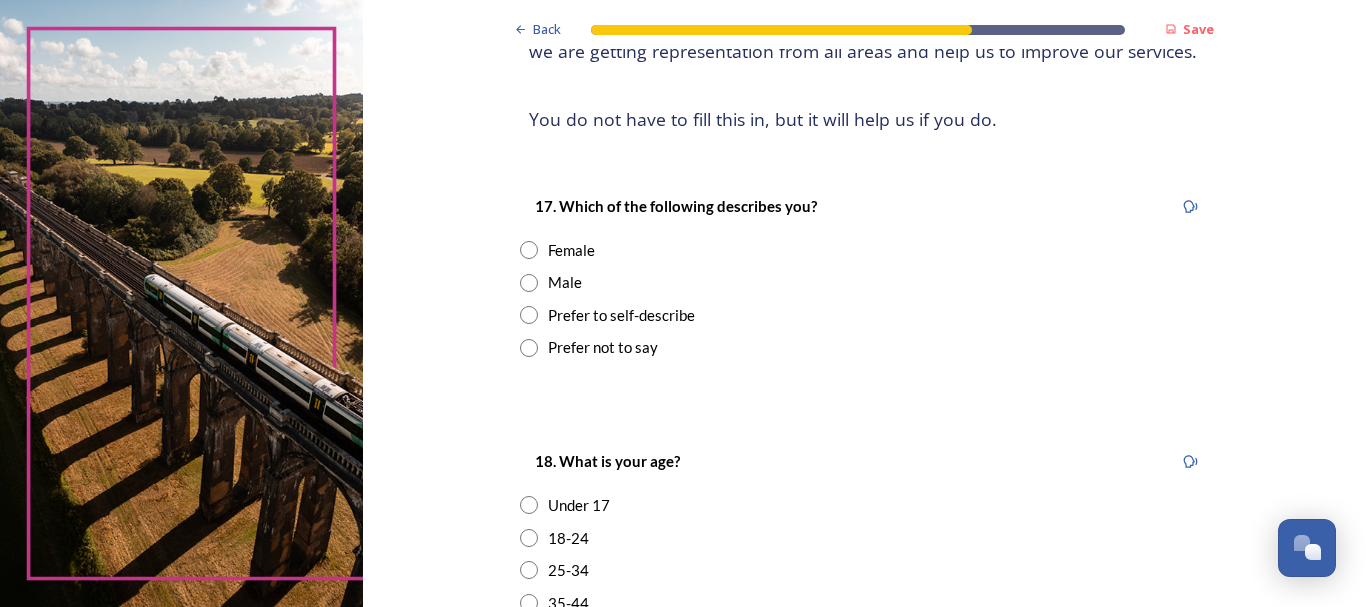 click at bounding box center [529, 250] 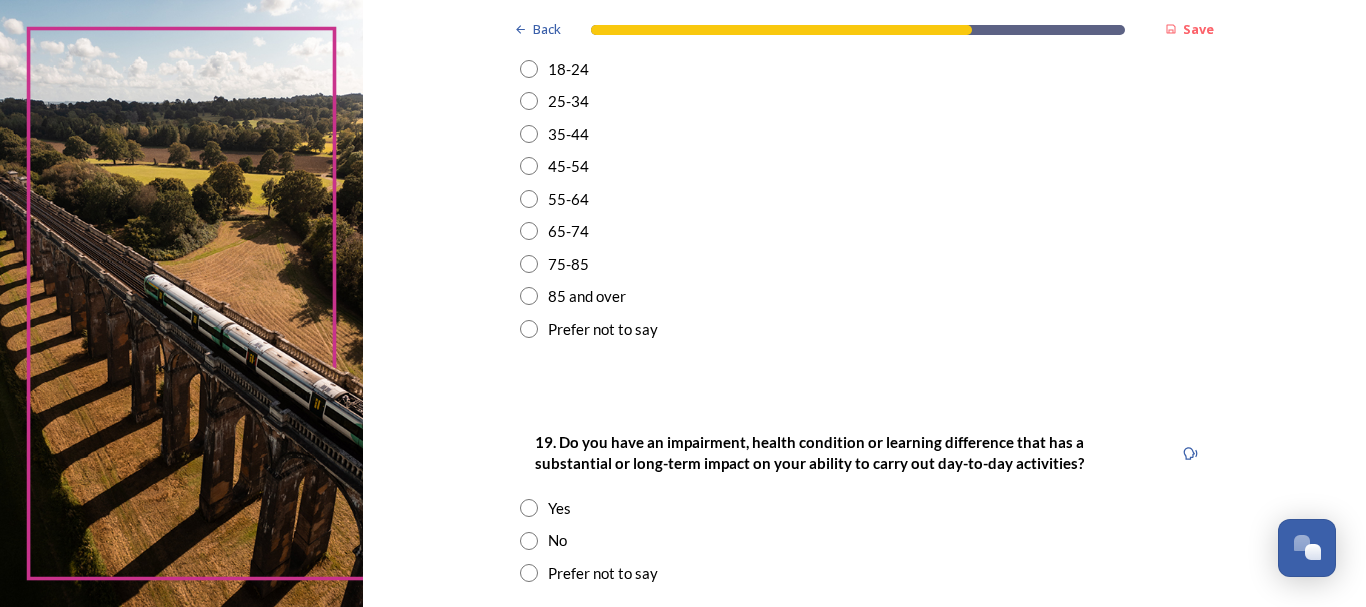 scroll, scrollTop: 699, scrollLeft: 0, axis: vertical 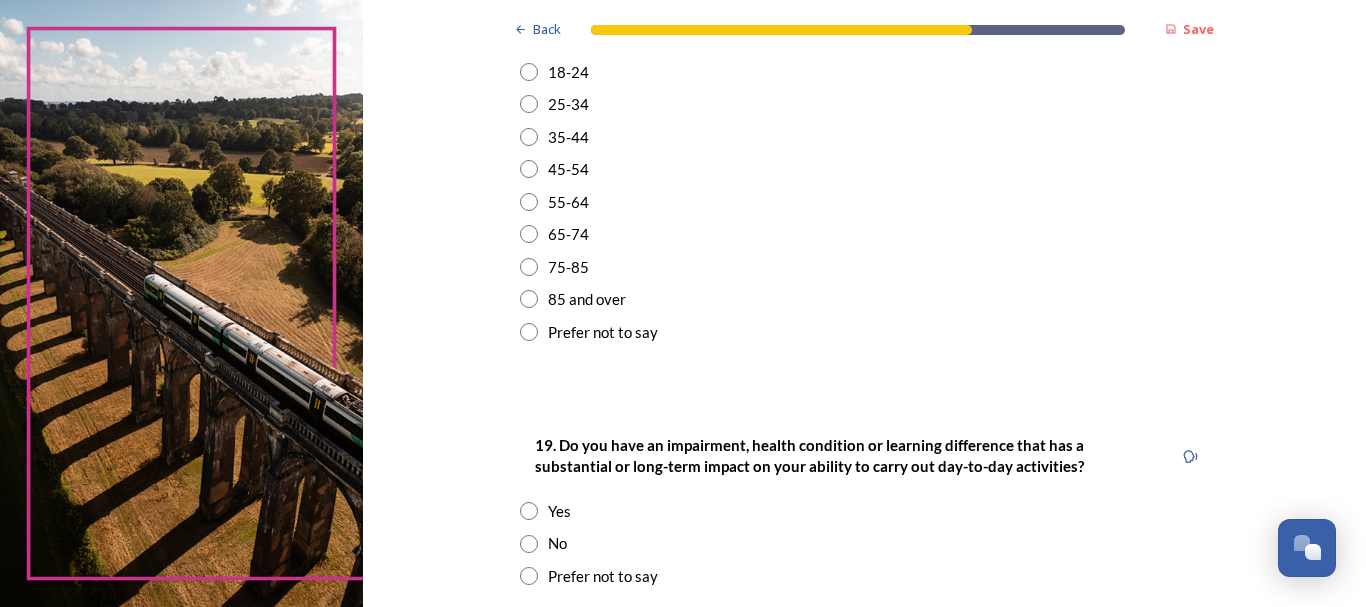 click at bounding box center [529, 234] 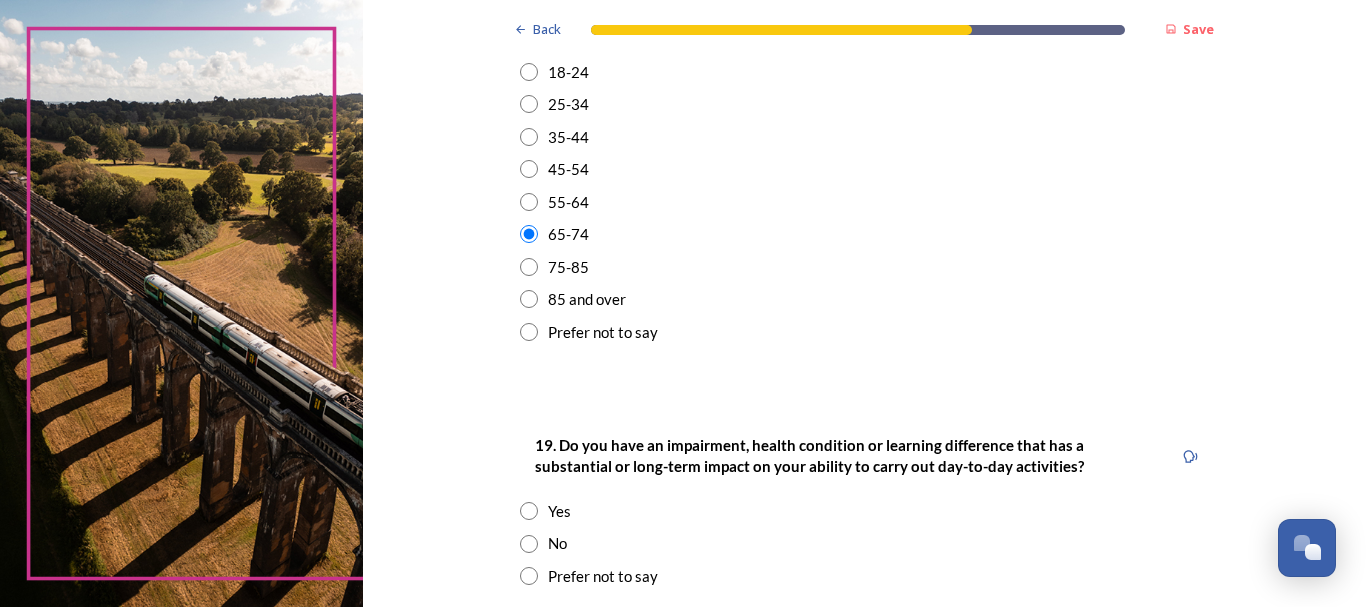 click at bounding box center (529, 544) 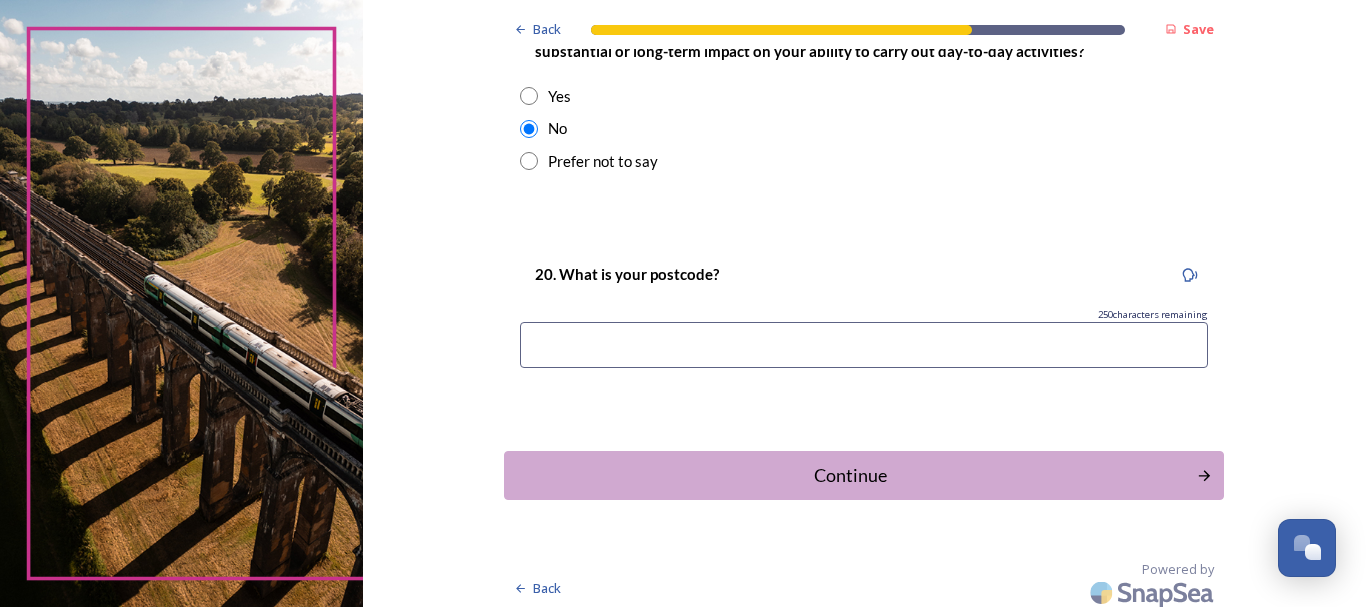 scroll, scrollTop: 1123, scrollLeft: 0, axis: vertical 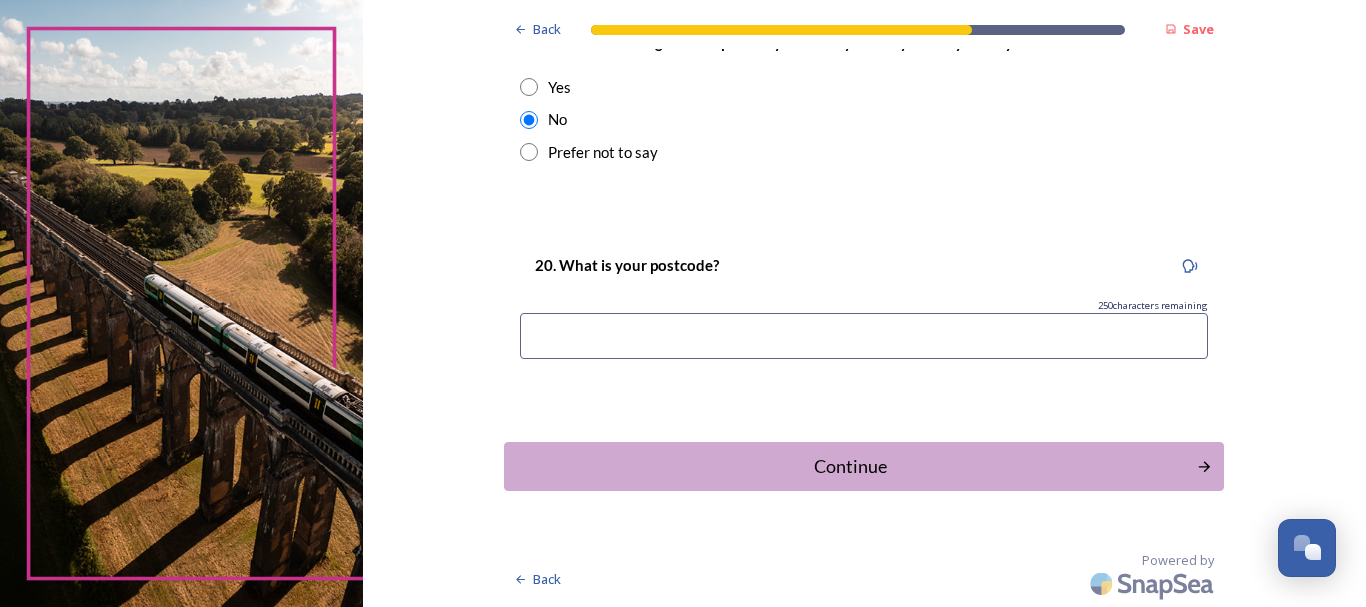 click at bounding box center (864, 336) 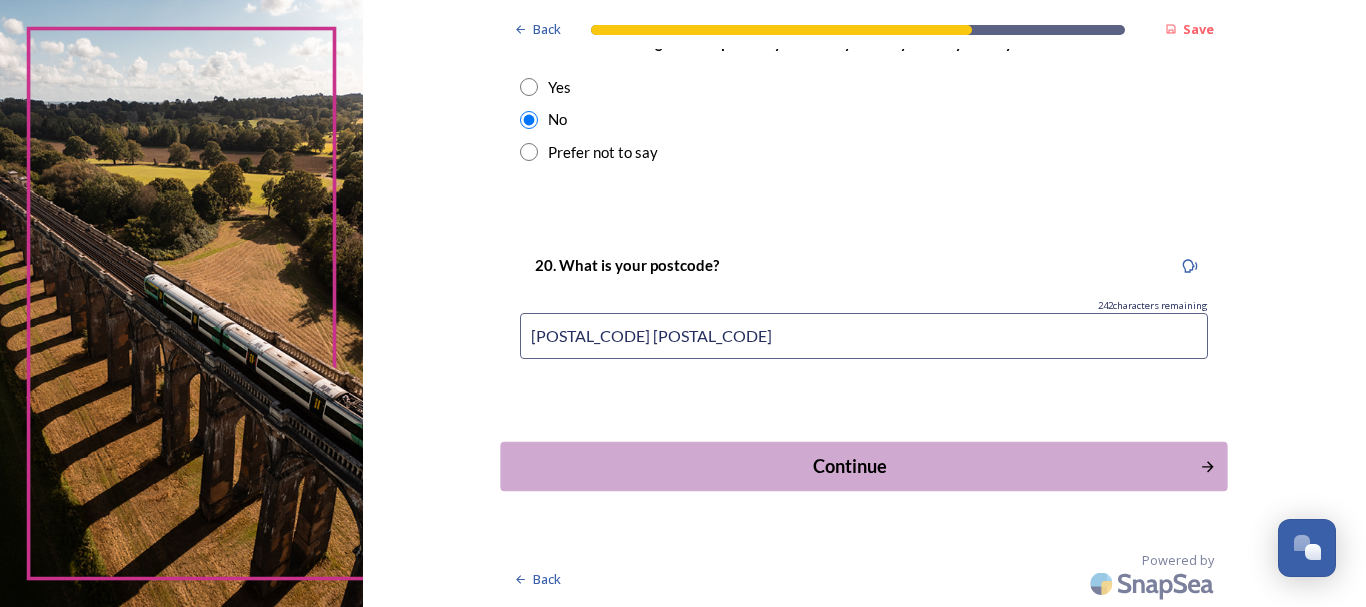 type on "[POSTAL_CODE] [POSTAL_CODE]" 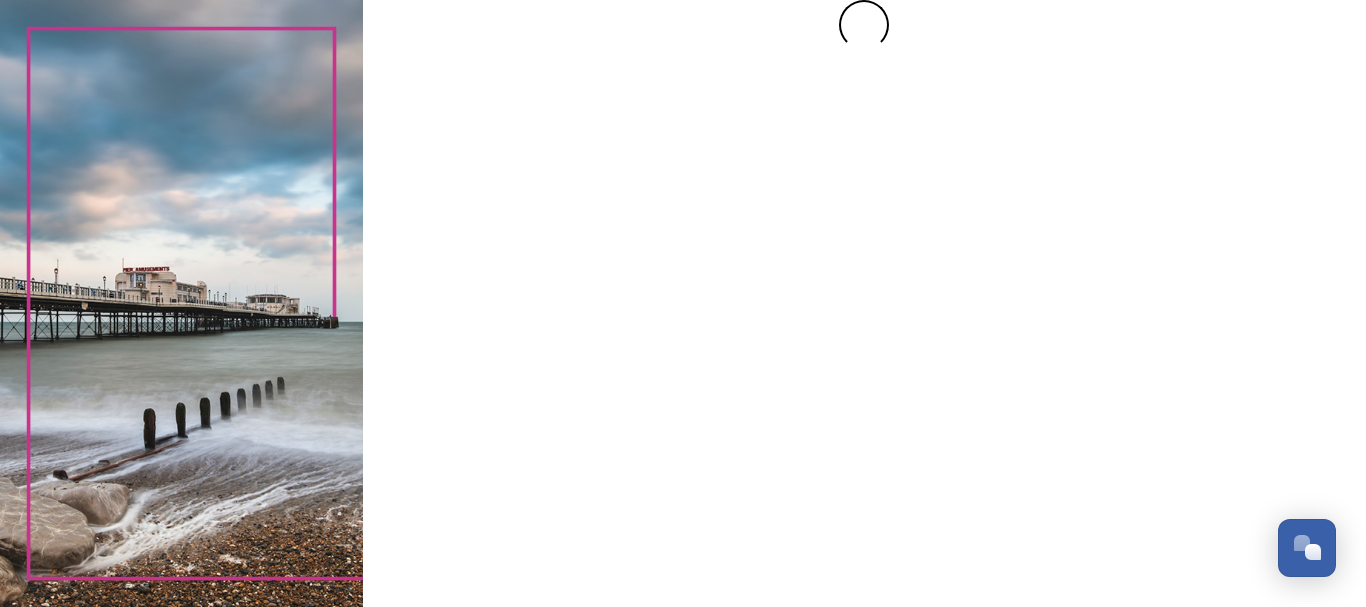 scroll, scrollTop: 0, scrollLeft: 0, axis: both 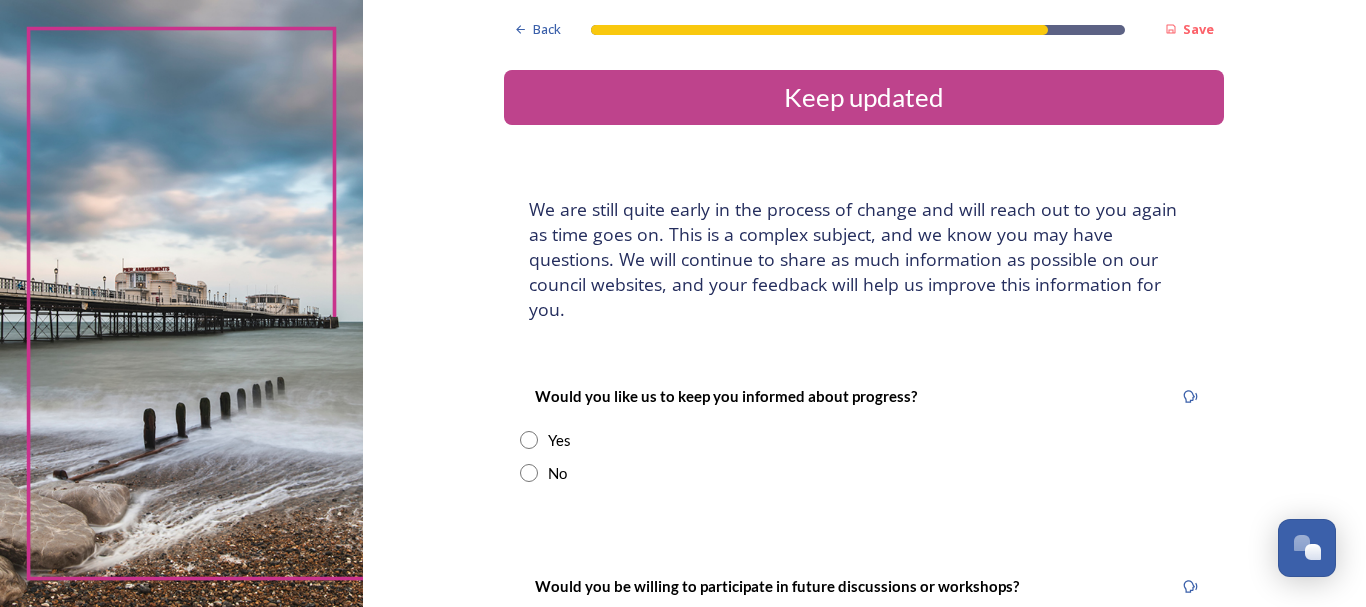 click at bounding box center (529, 440) 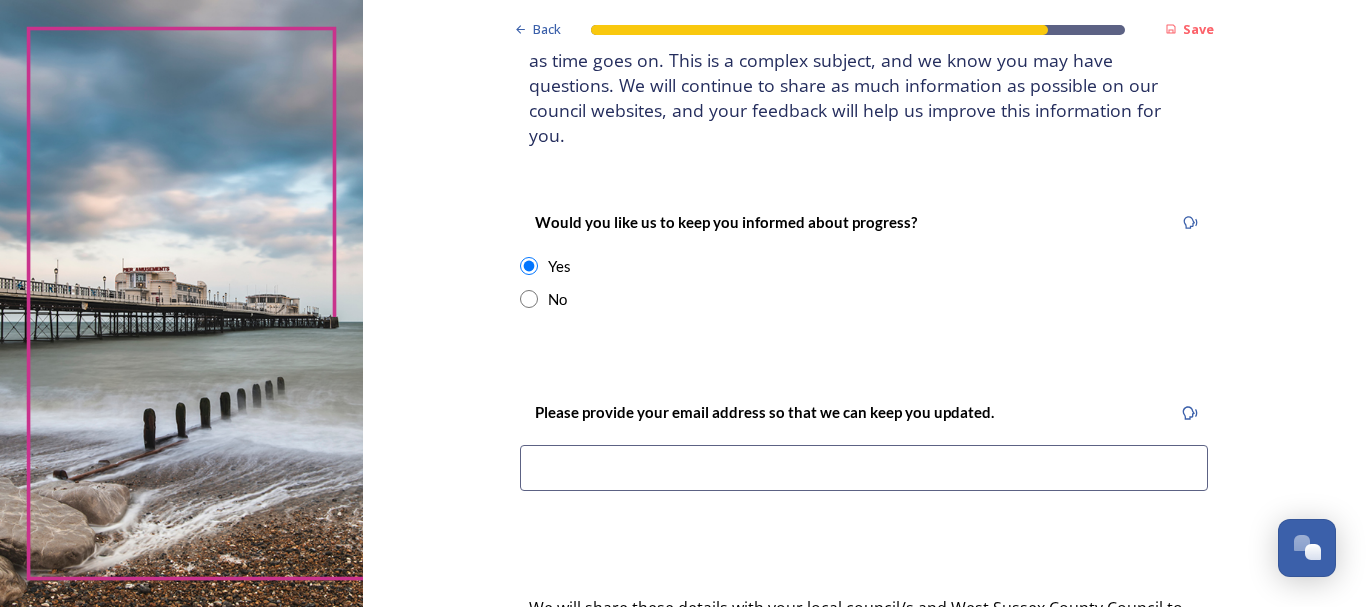 scroll, scrollTop: 176, scrollLeft: 0, axis: vertical 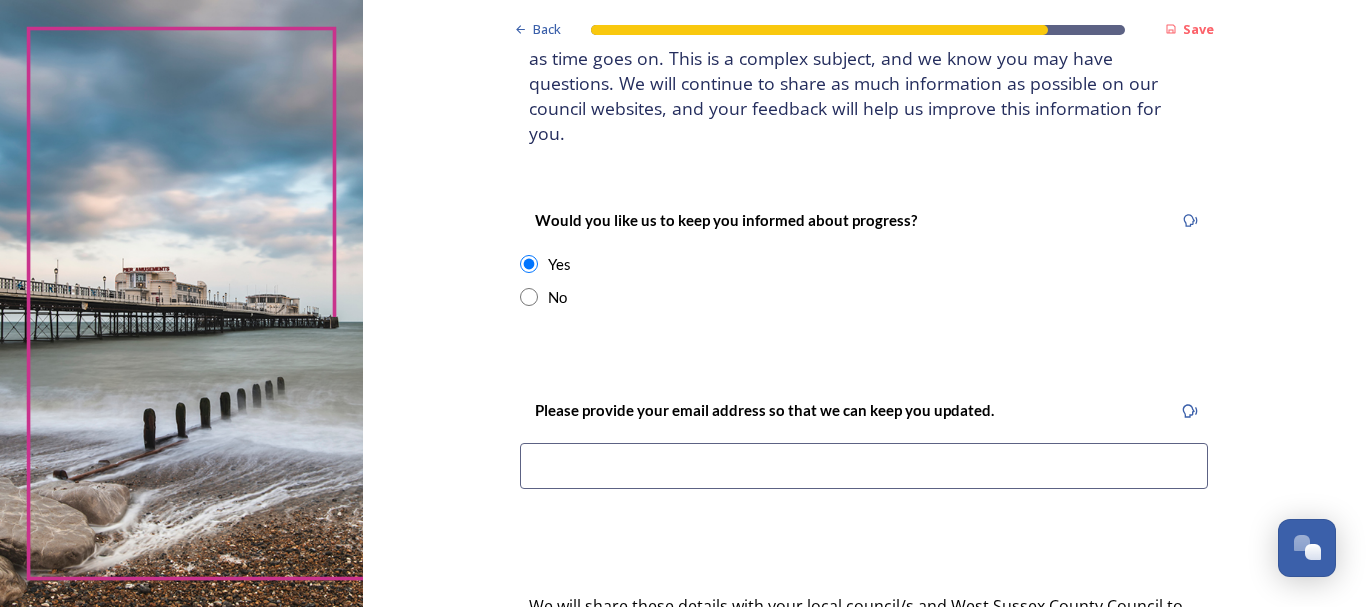 click at bounding box center (864, 466) 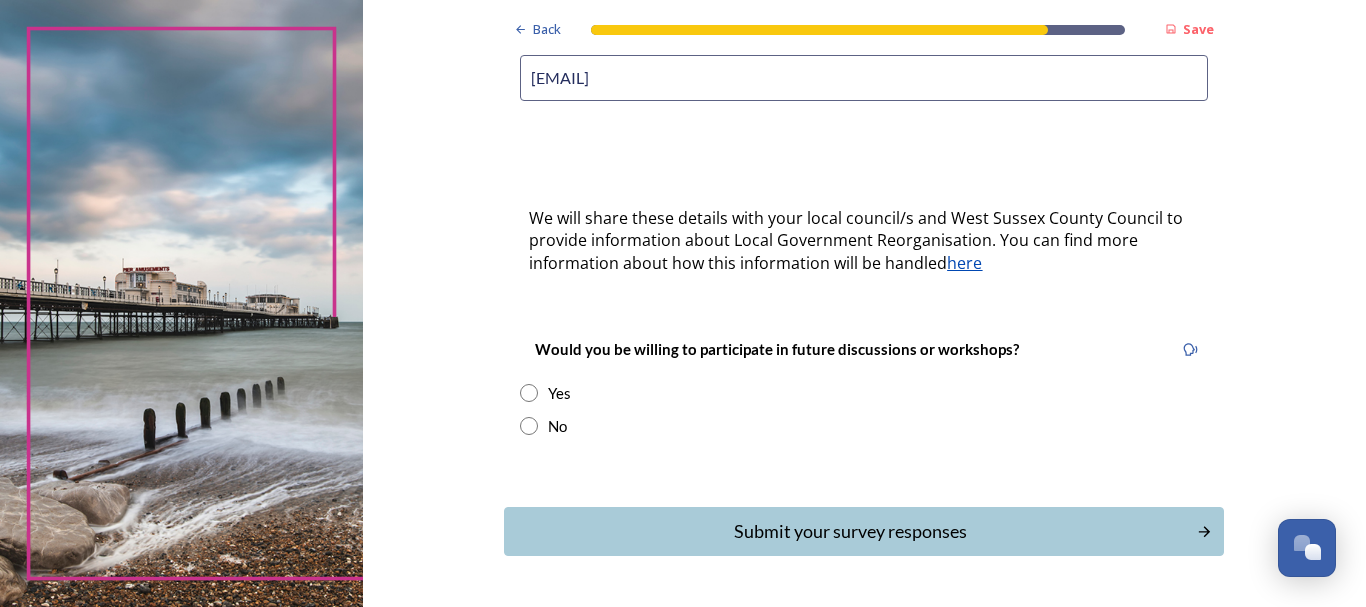 scroll, scrollTop: 604, scrollLeft: 0, axis: vertical 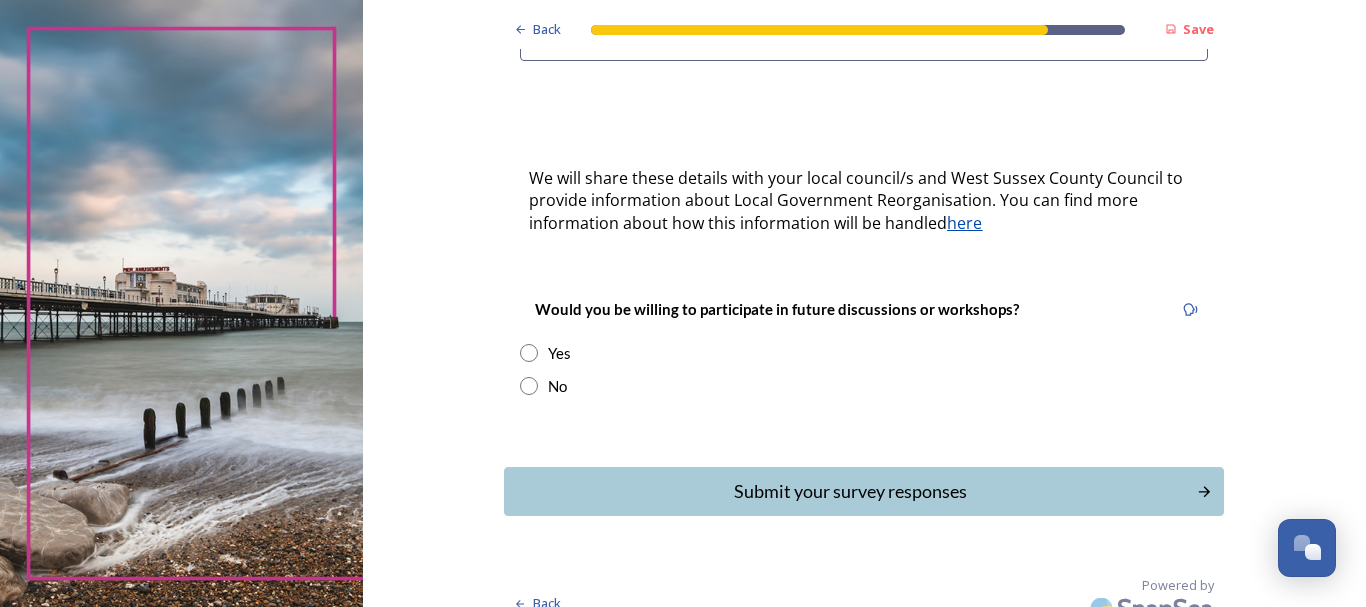 click at bounding box center (529, 353) 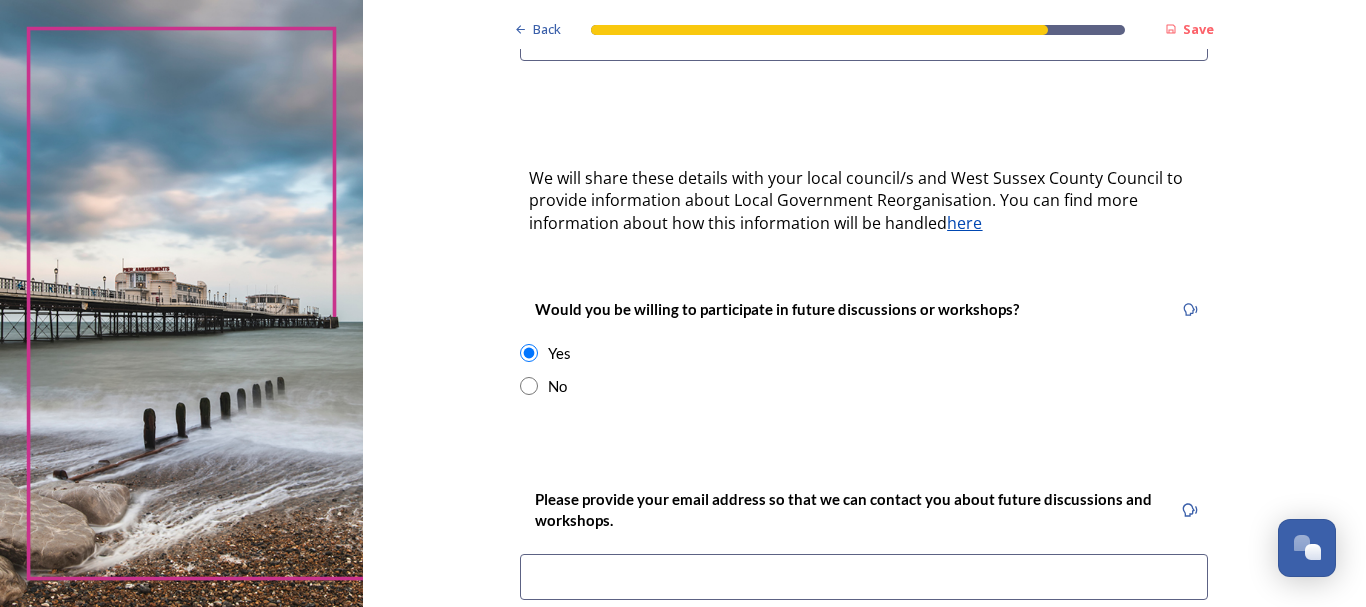 click at bounding box center (864, 577) 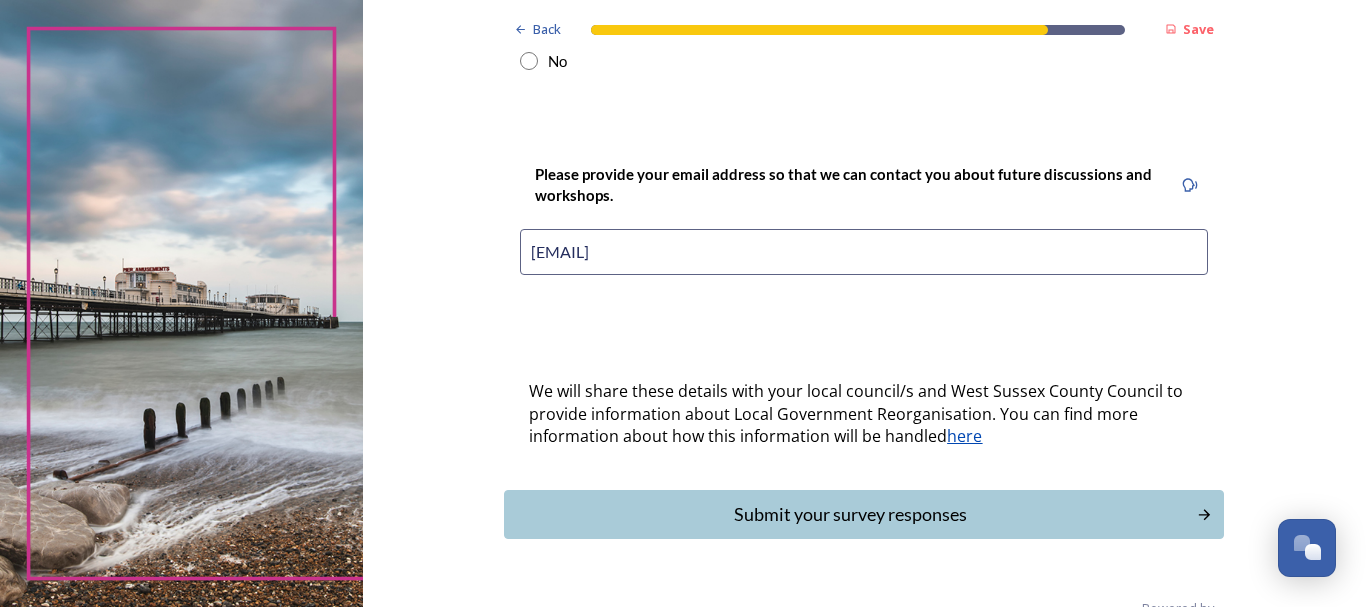 scroll, scrollTop: 952, scrollLeft: 0, axis: vertical 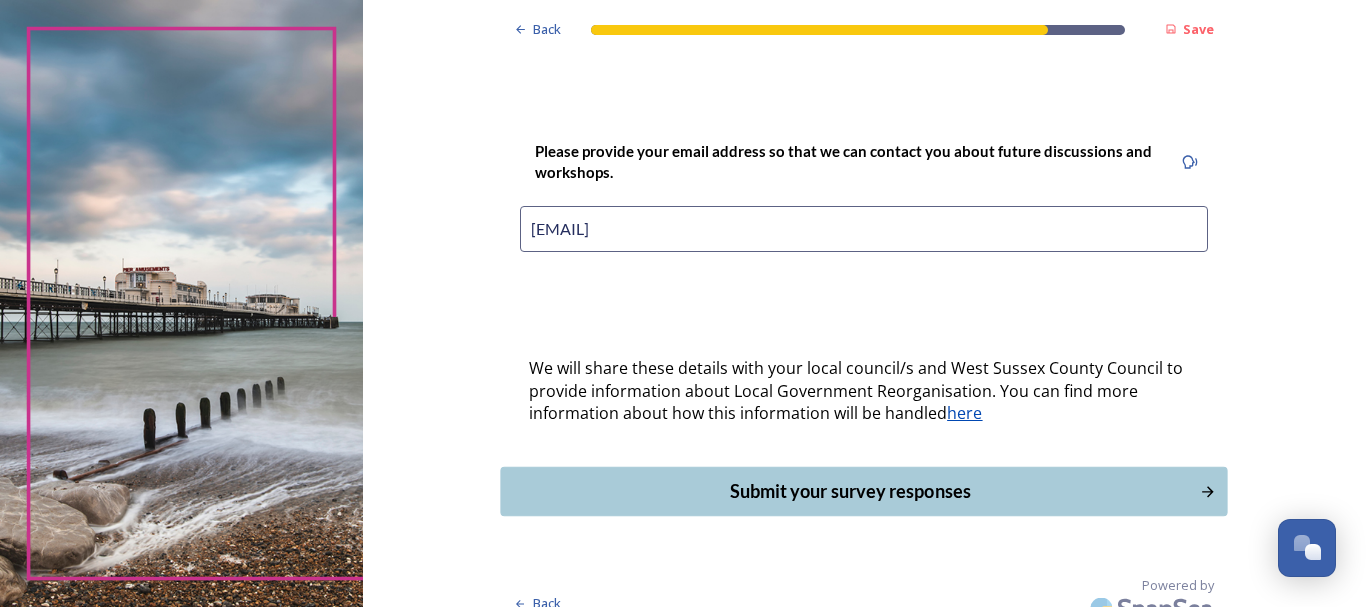 click on "Submit your survey responses" at bounding box center [850, 491] 